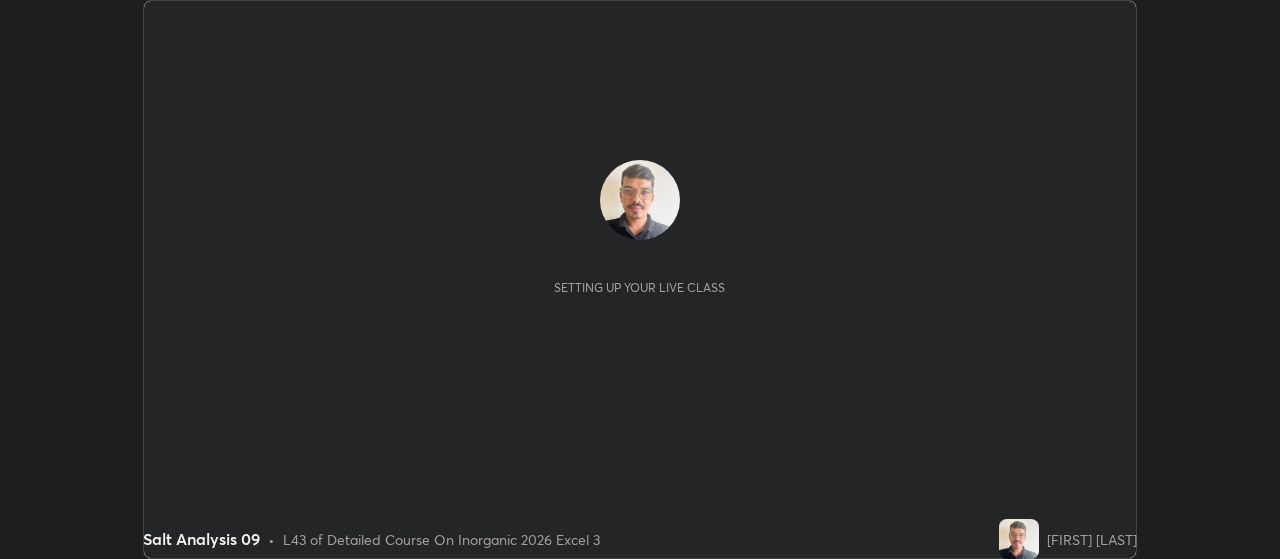 scroll, scrollTop: 0, scrollLeft: 0, axis: both 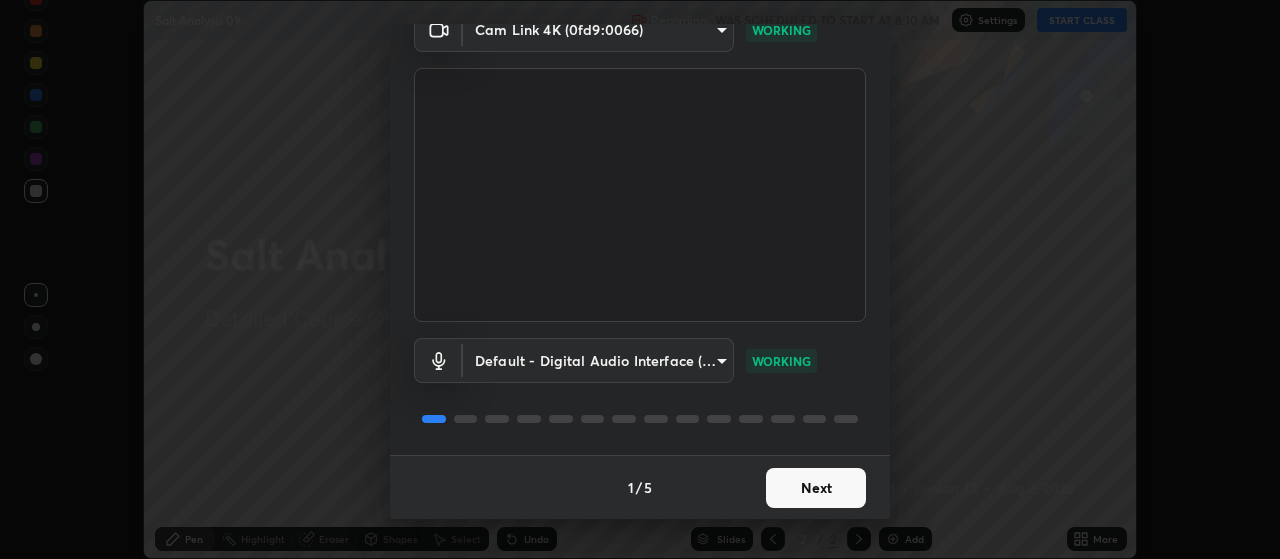 click on "Next" at bounding box center (816, 488) 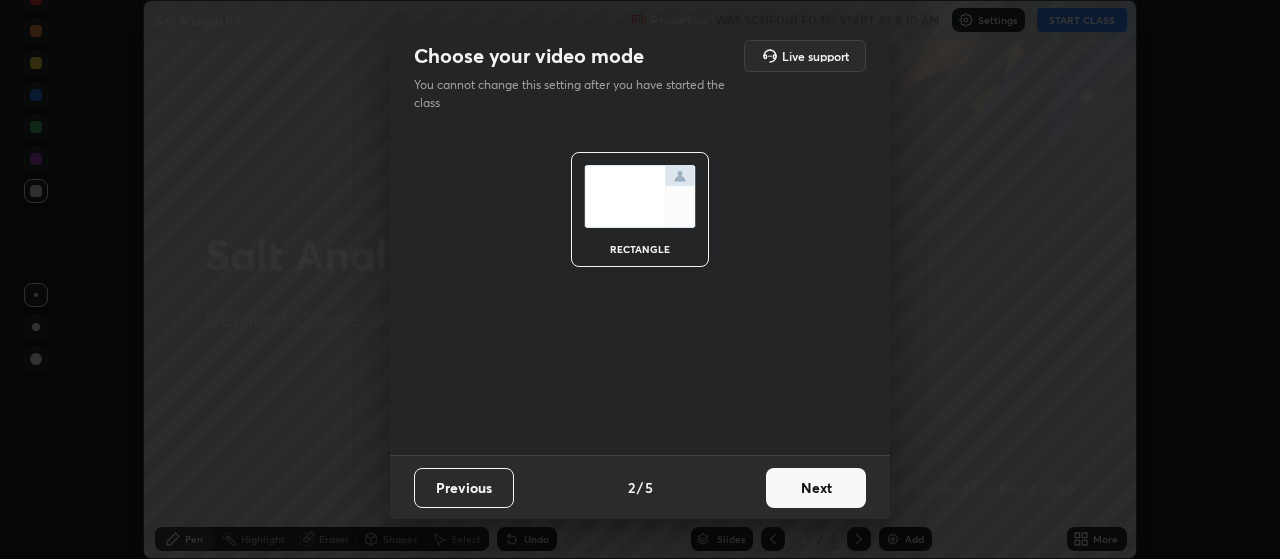 scroll, scrollTop: 0, scrollLeft: 0, axis: both 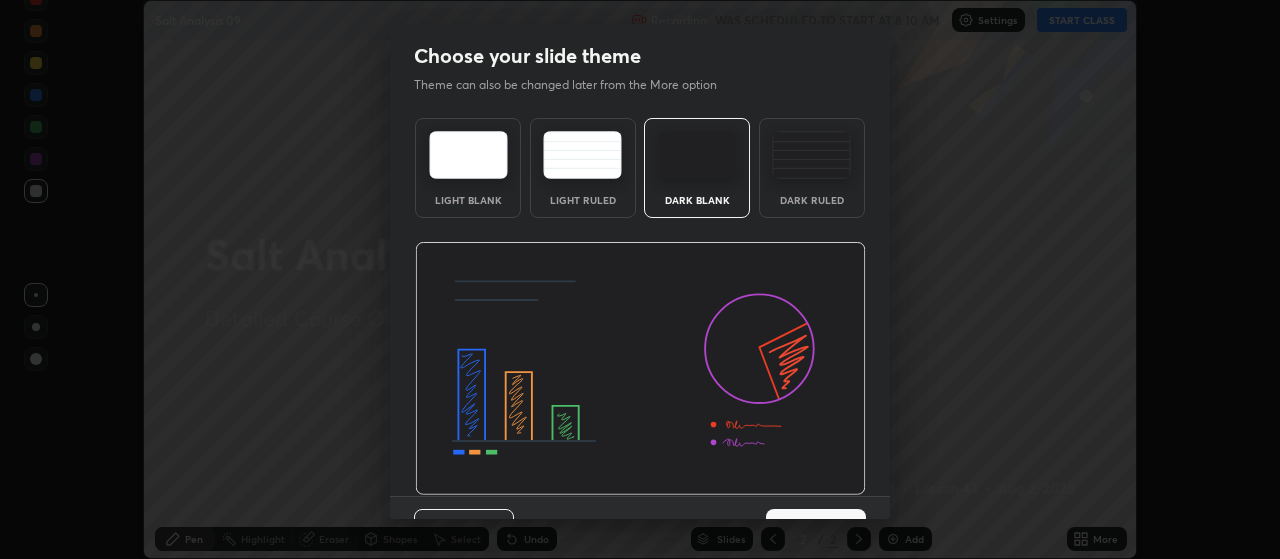 click at bounding box center [640, 369] 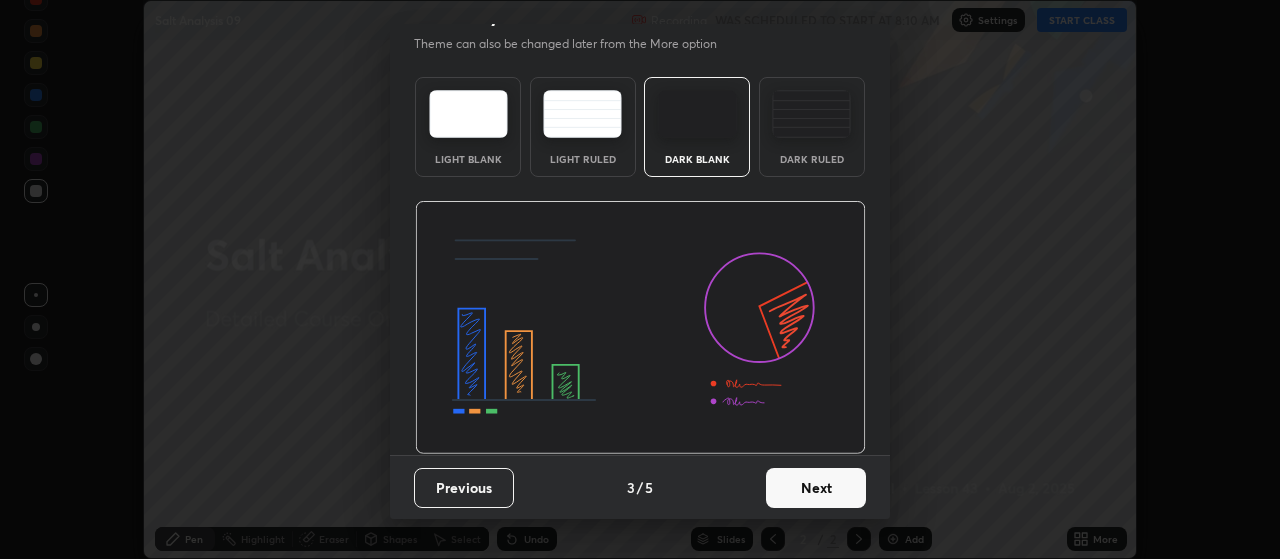 click on "Next" at bounding box center [816, 488] 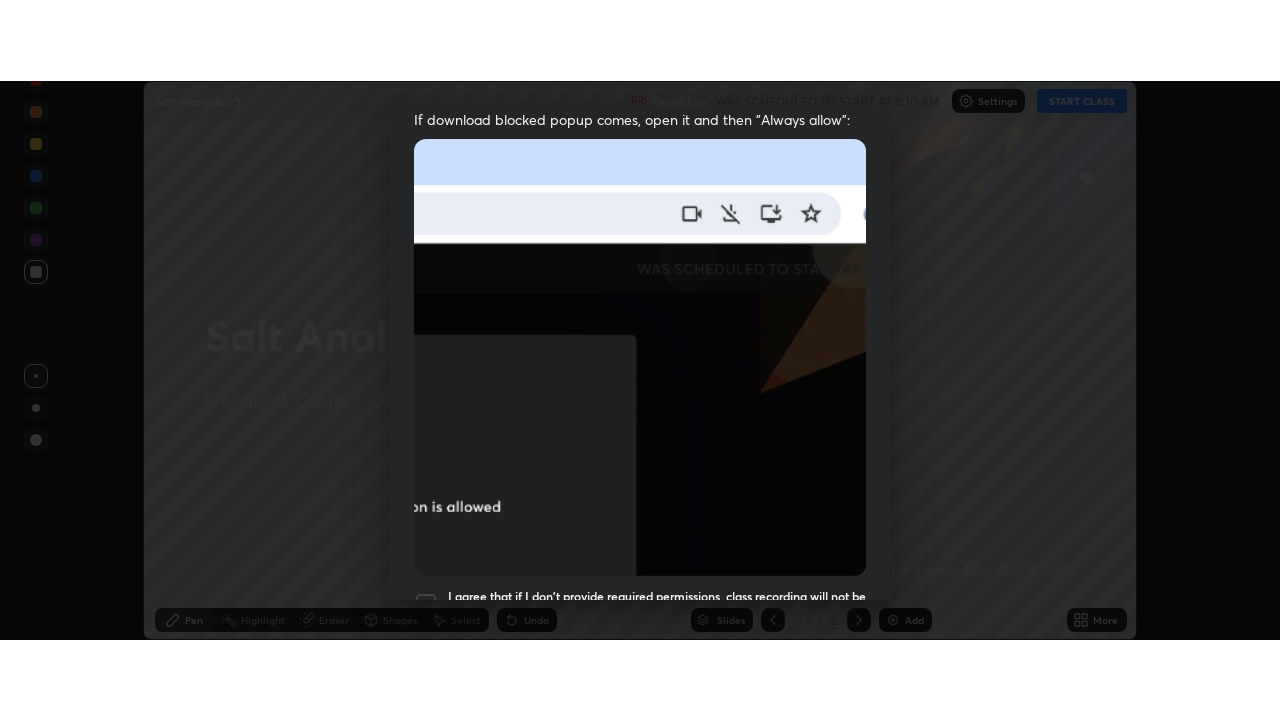 scroll, scrollTop: 505, scrollLeft: 0, axis: vertical 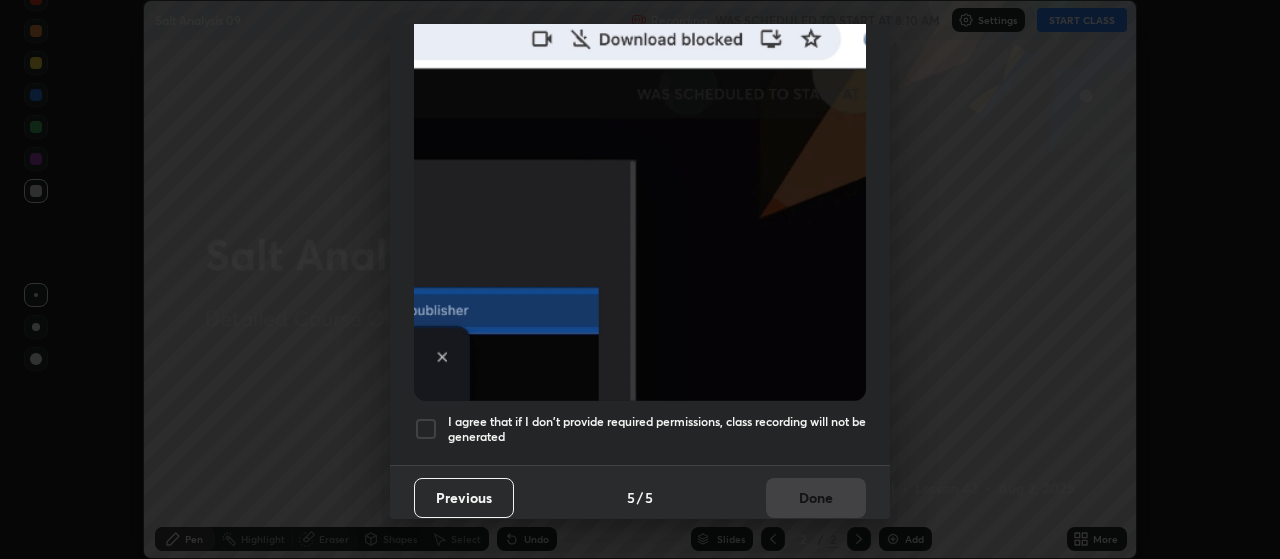 click at bounding box center [426, 429] 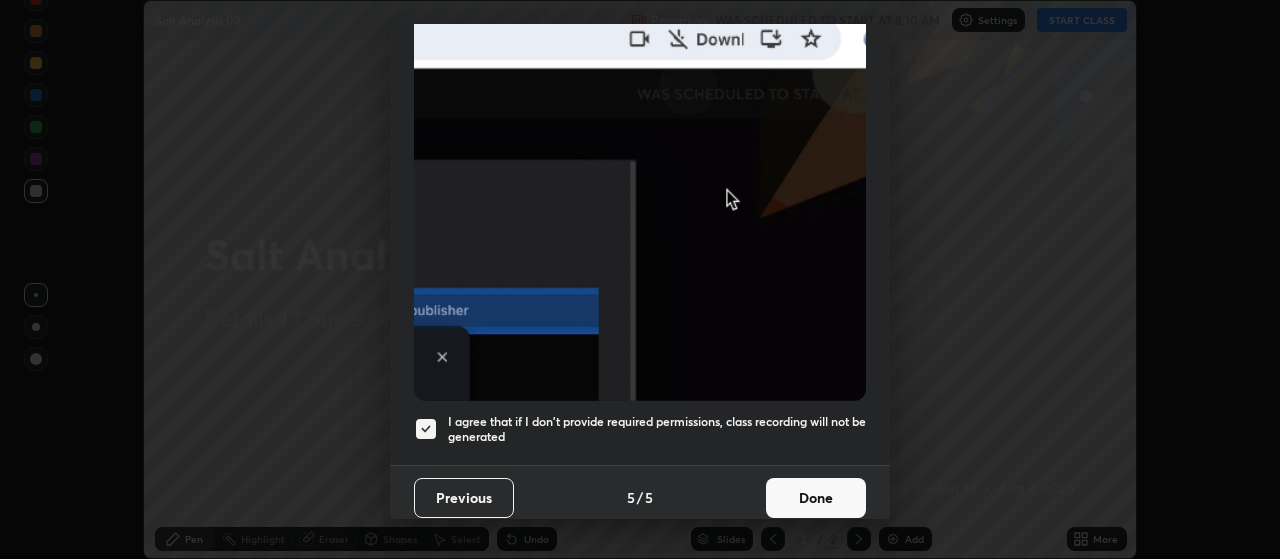 click on "Done" at bounding box center [816, 498] 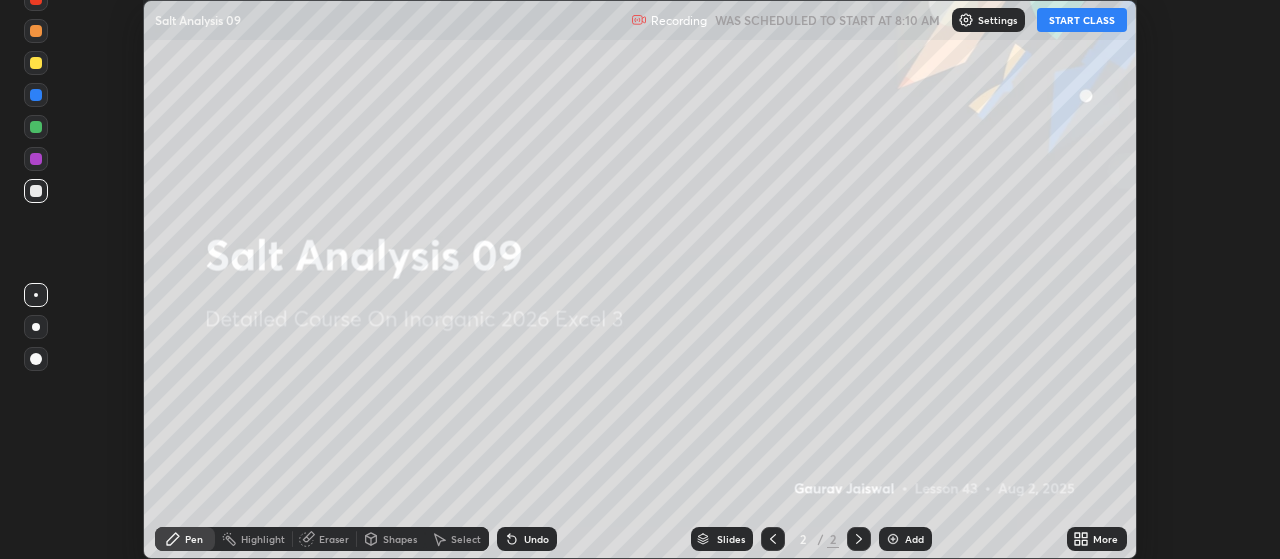 click on "START CLASS" at bounding box center [1082, 20] 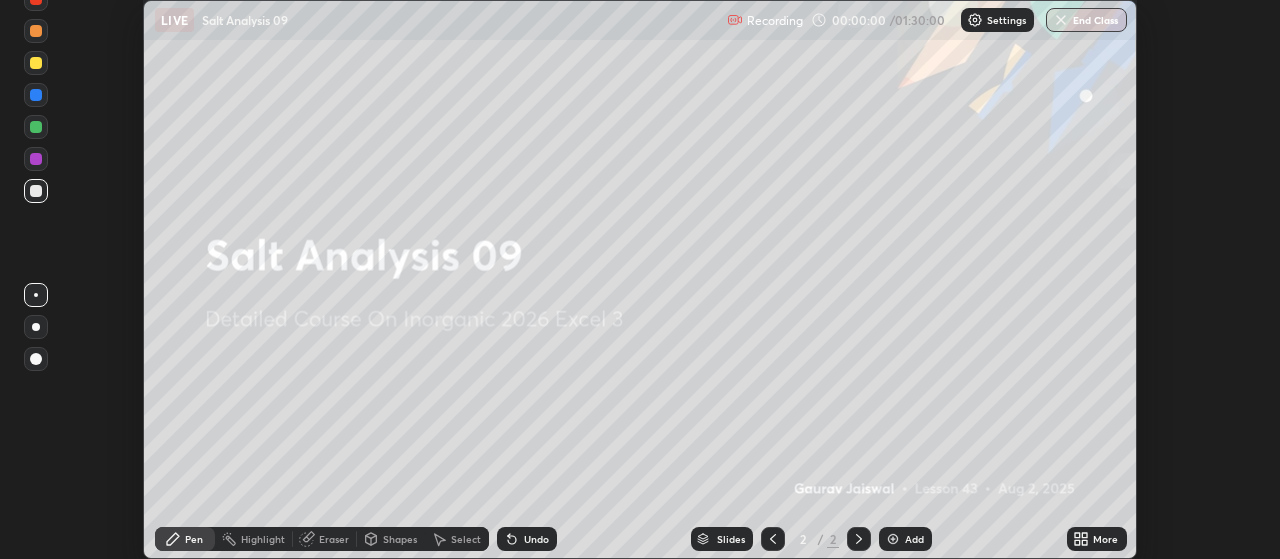 click on "More" at bounding box center (1105, 539) 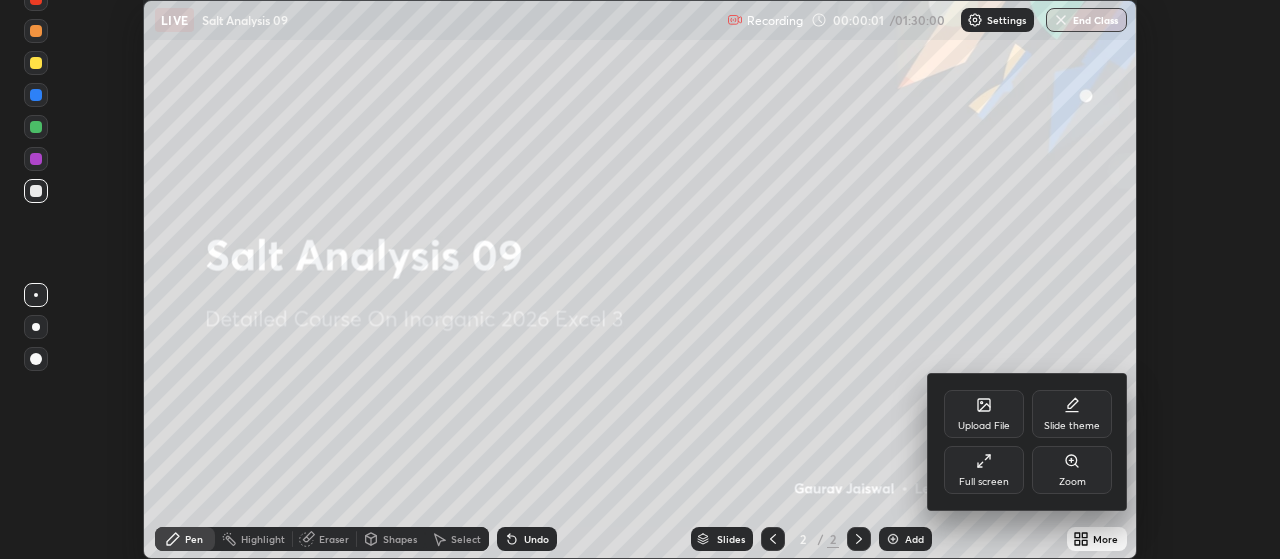 click 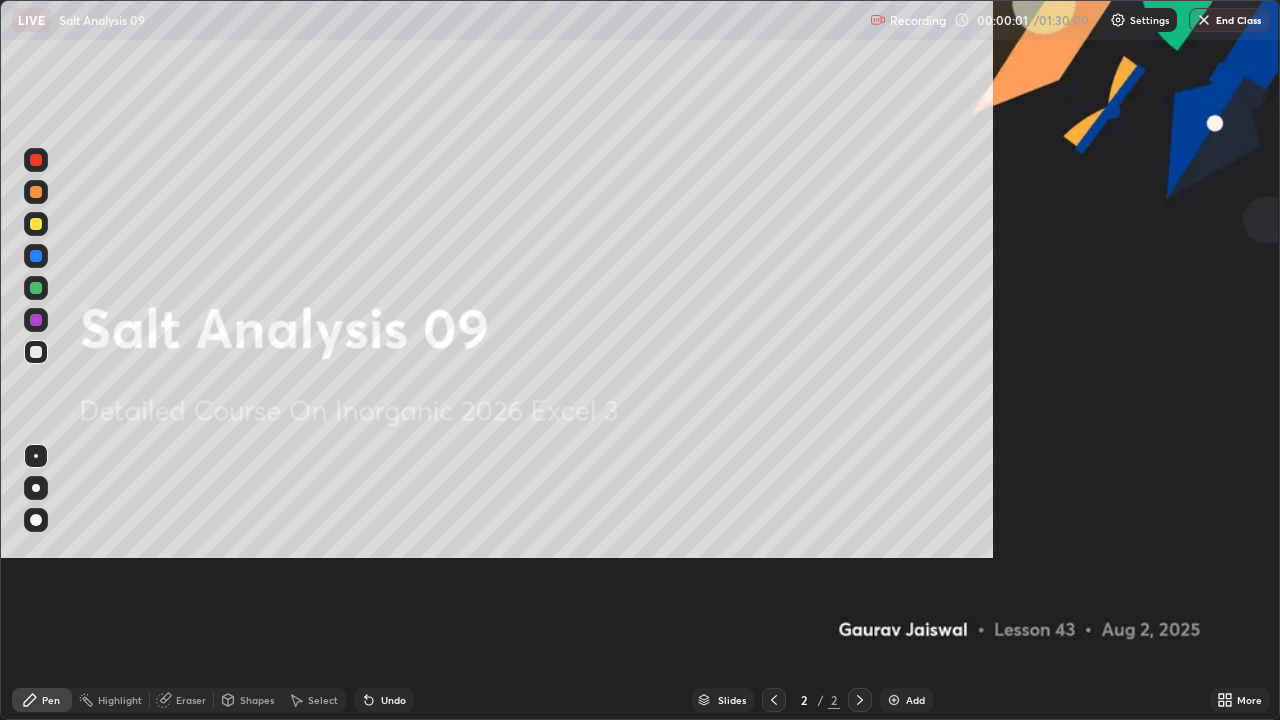 scroll, scrollTop: 99280, scrollLeft: 98720, axis: both 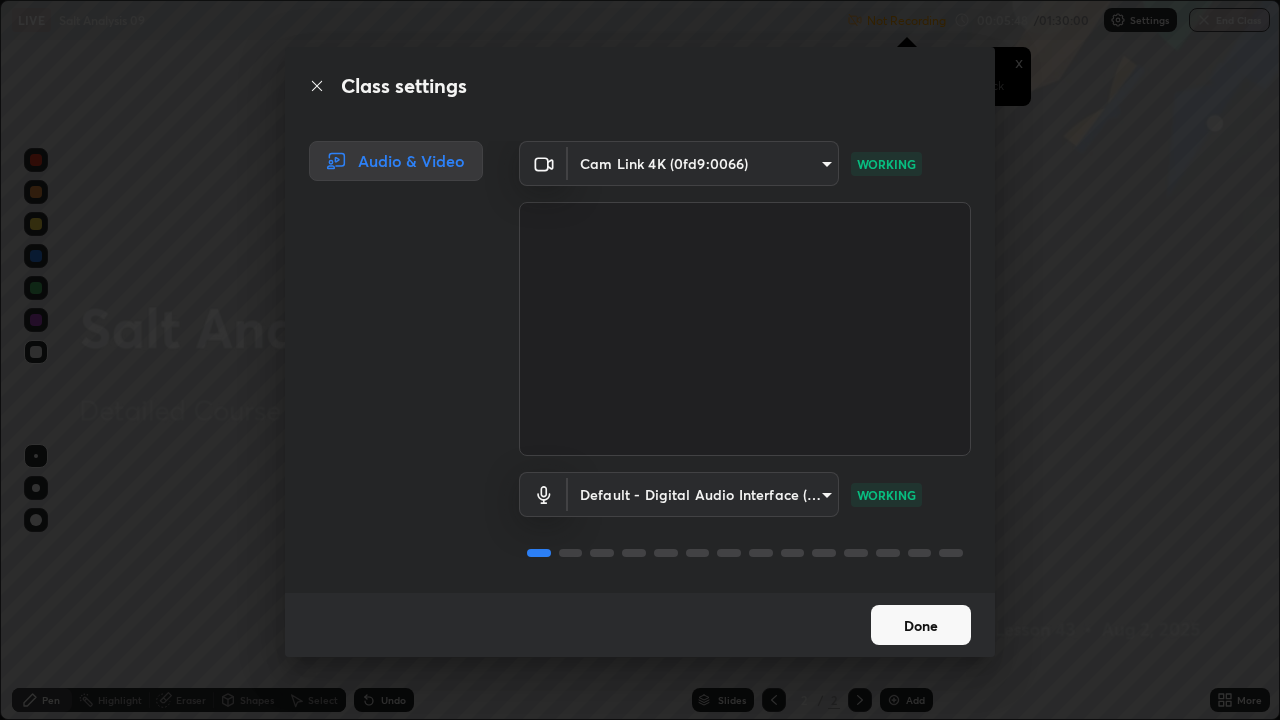 click on "Done" at bounding box center (921, 625) 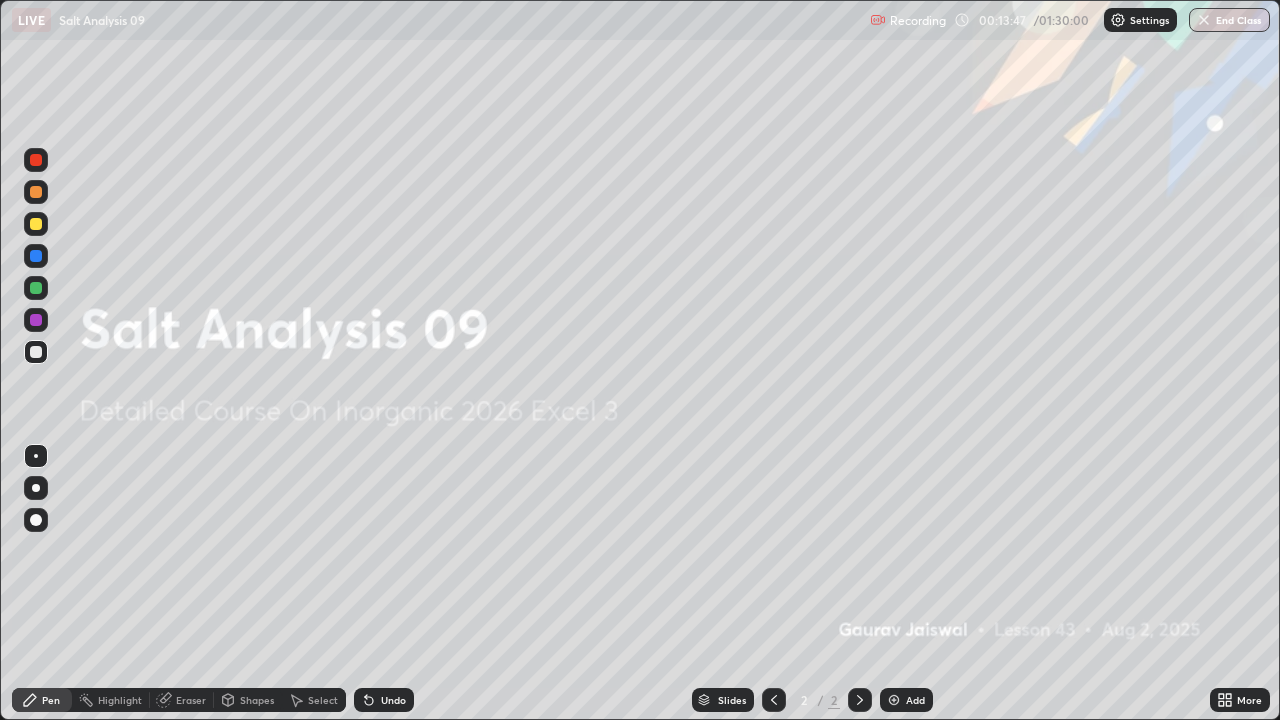 click on "Add" at bounding box center [906, 700] 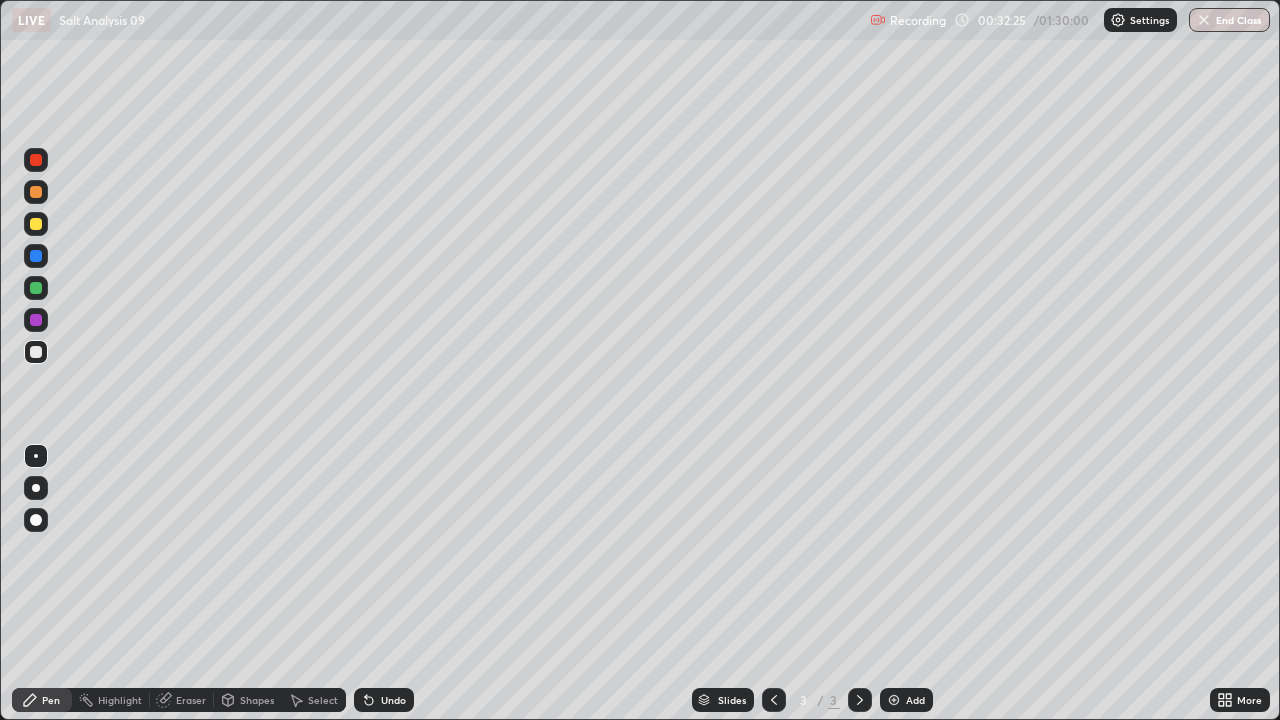 click on "Add" at bounding box center [915, 700] 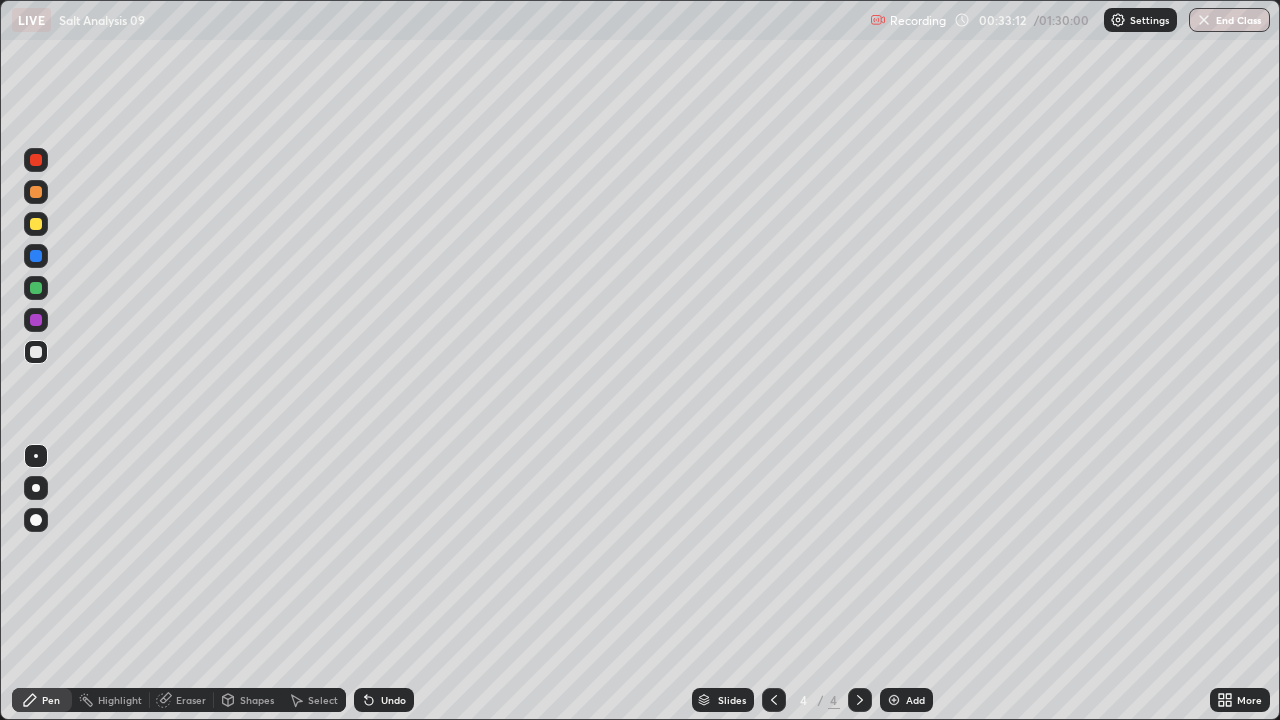 click at bounding box center (774, 700) 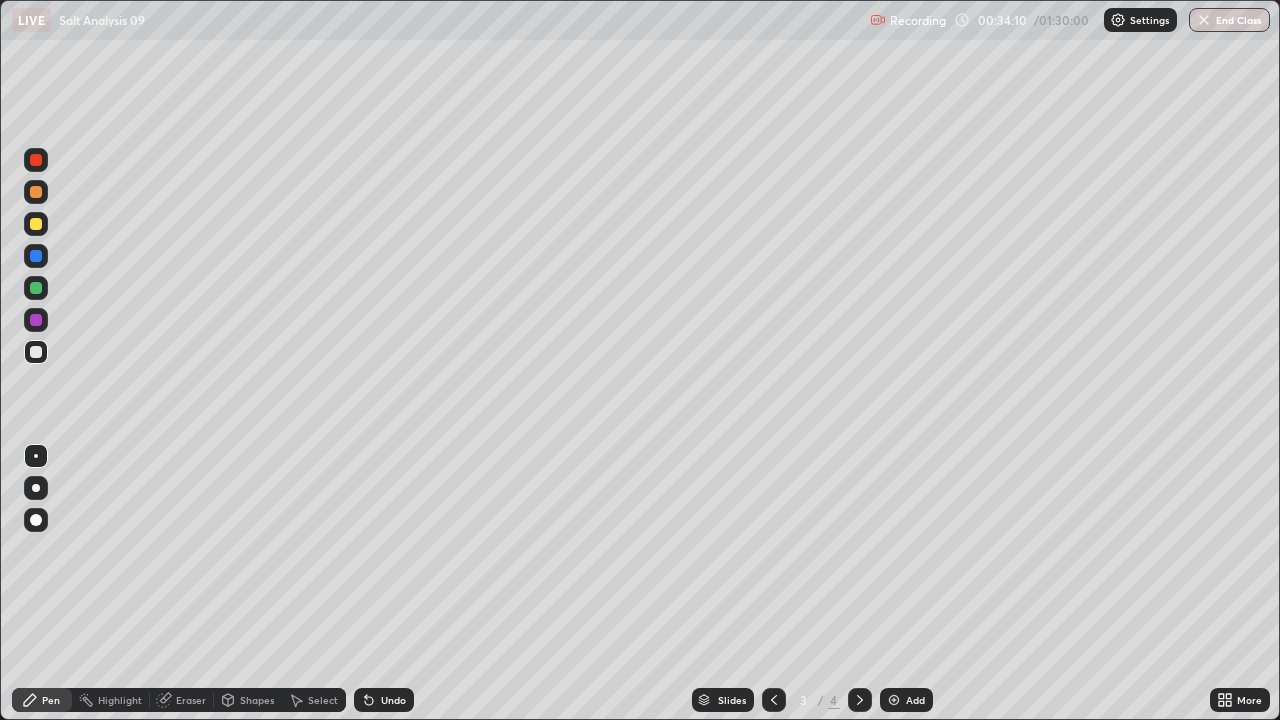 click 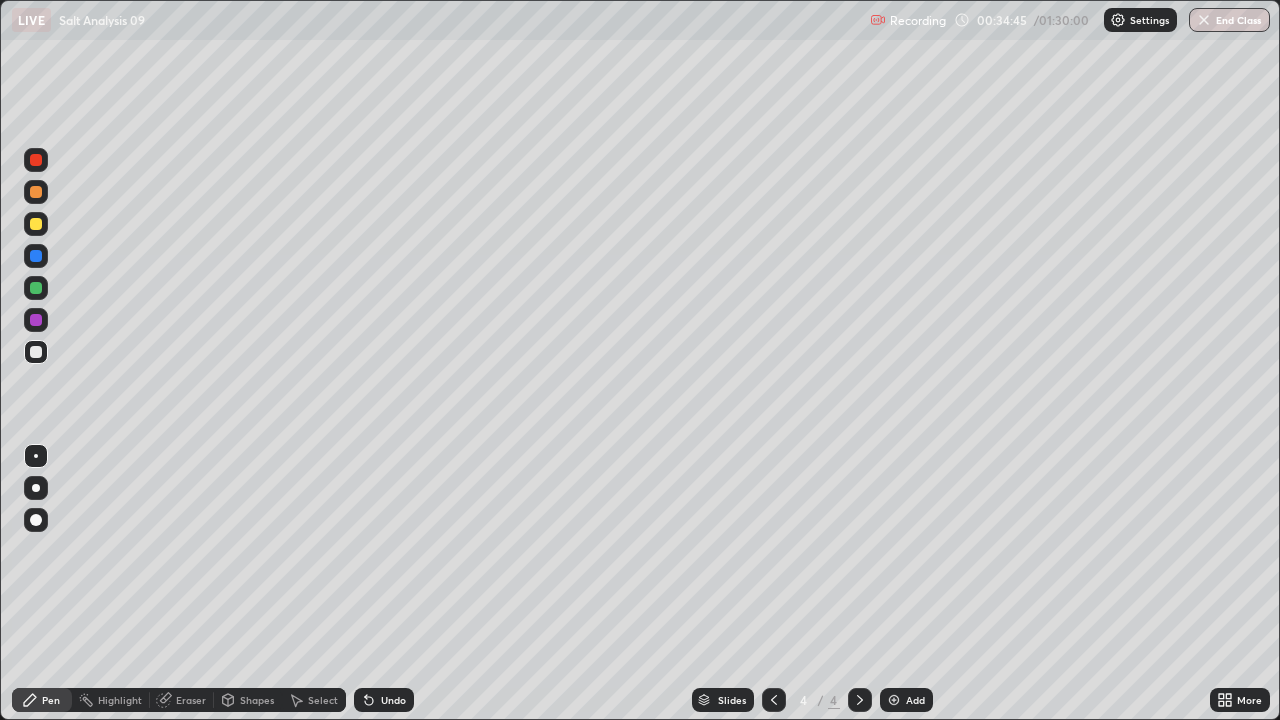 click on "Undo" at bounding box center (393, 700) 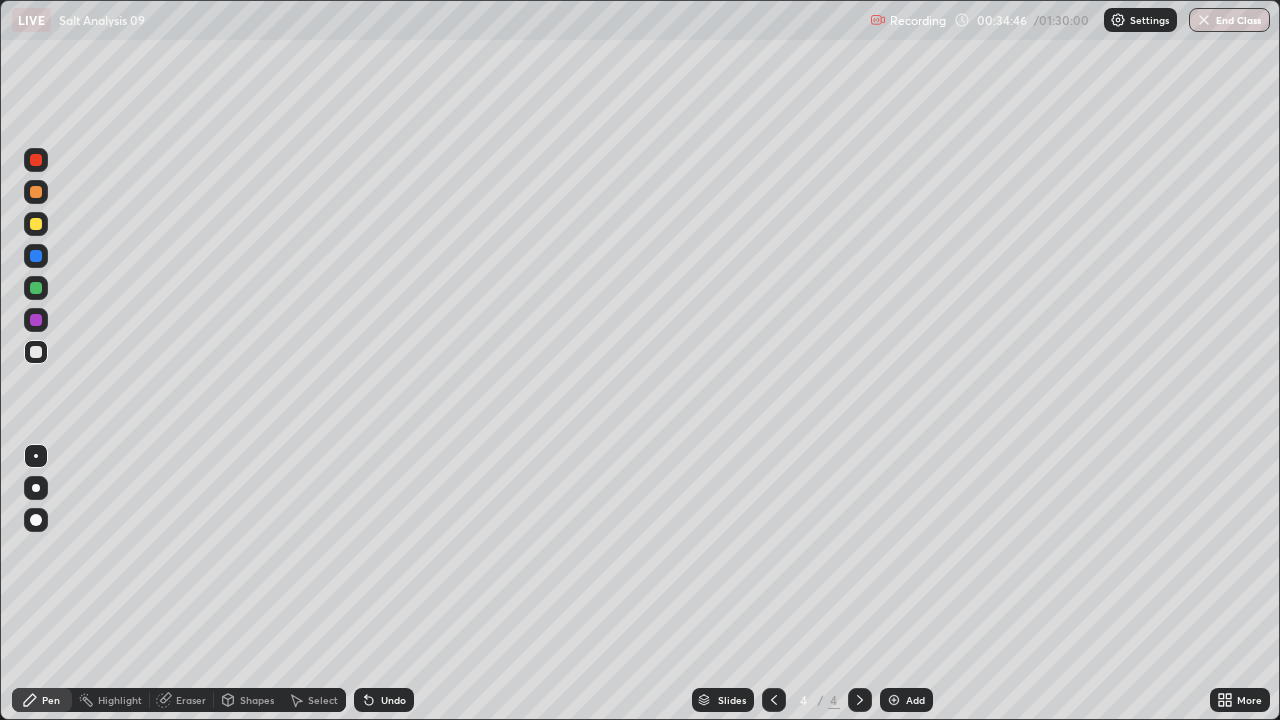 click on "Undo" at bounding box center (384, 700) 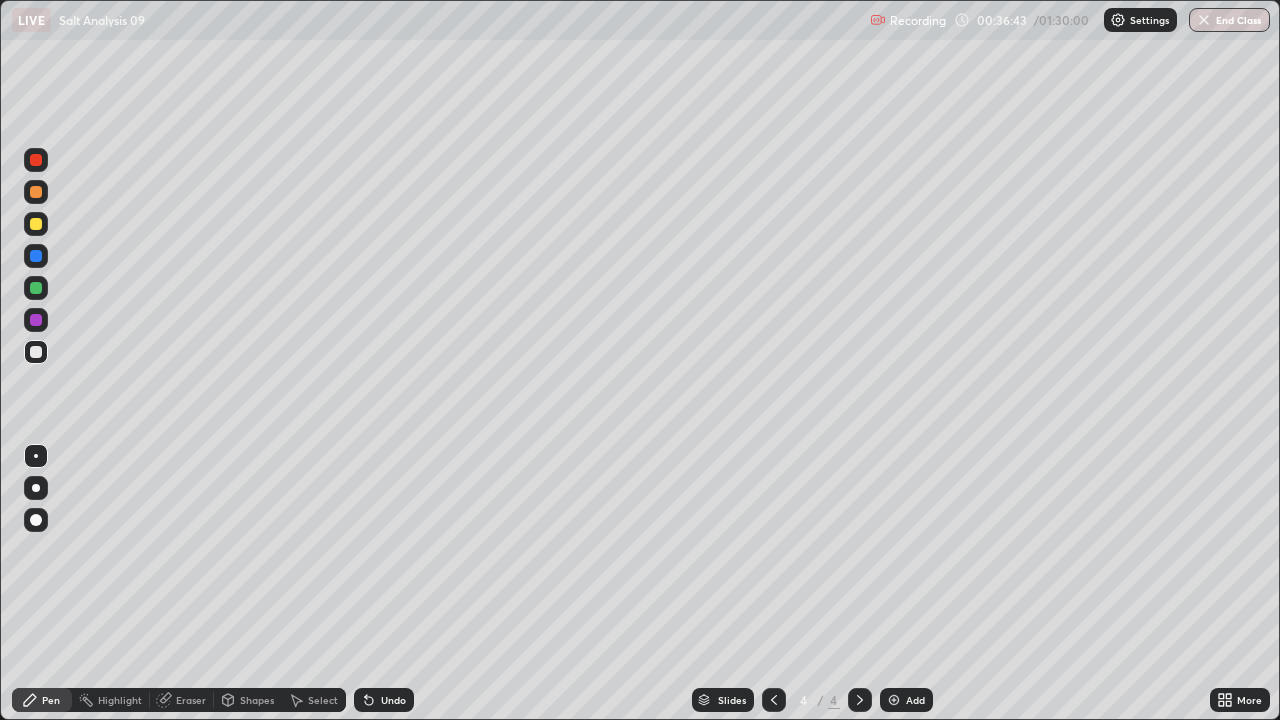 click on "Undo" at bounding box center [393, 700] 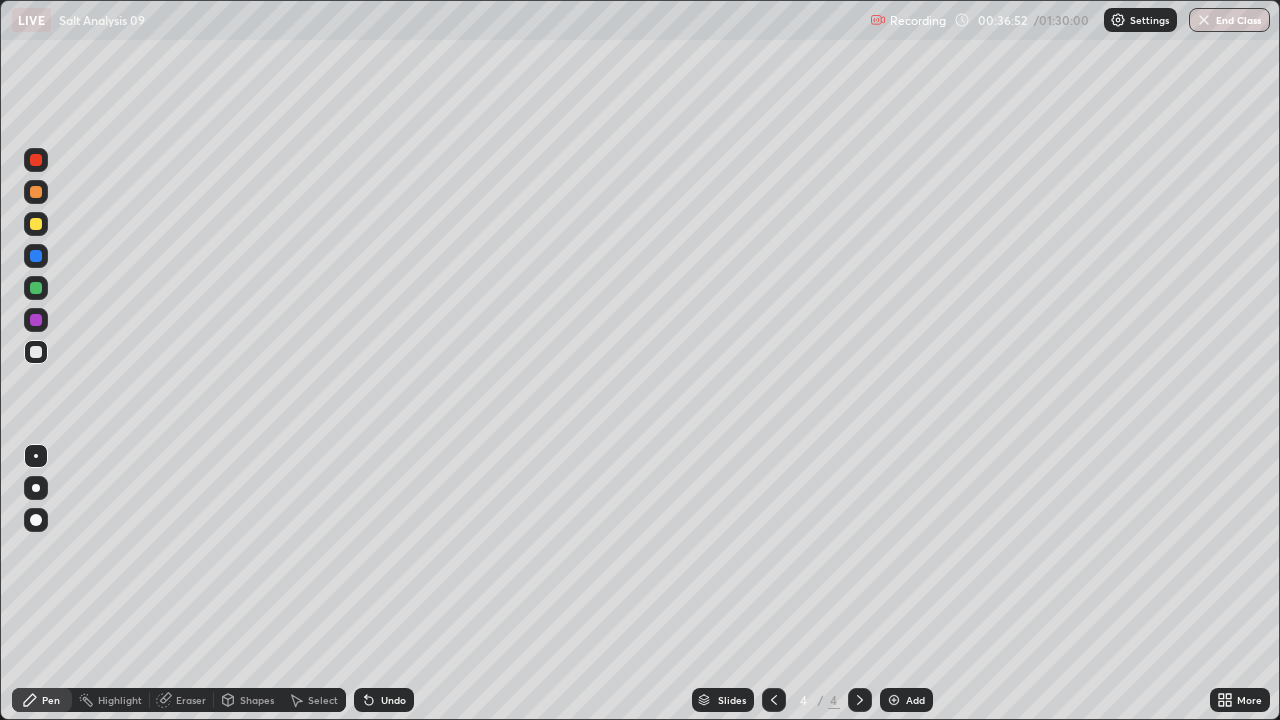 click on "Undo" at bounding box center [393, 700] 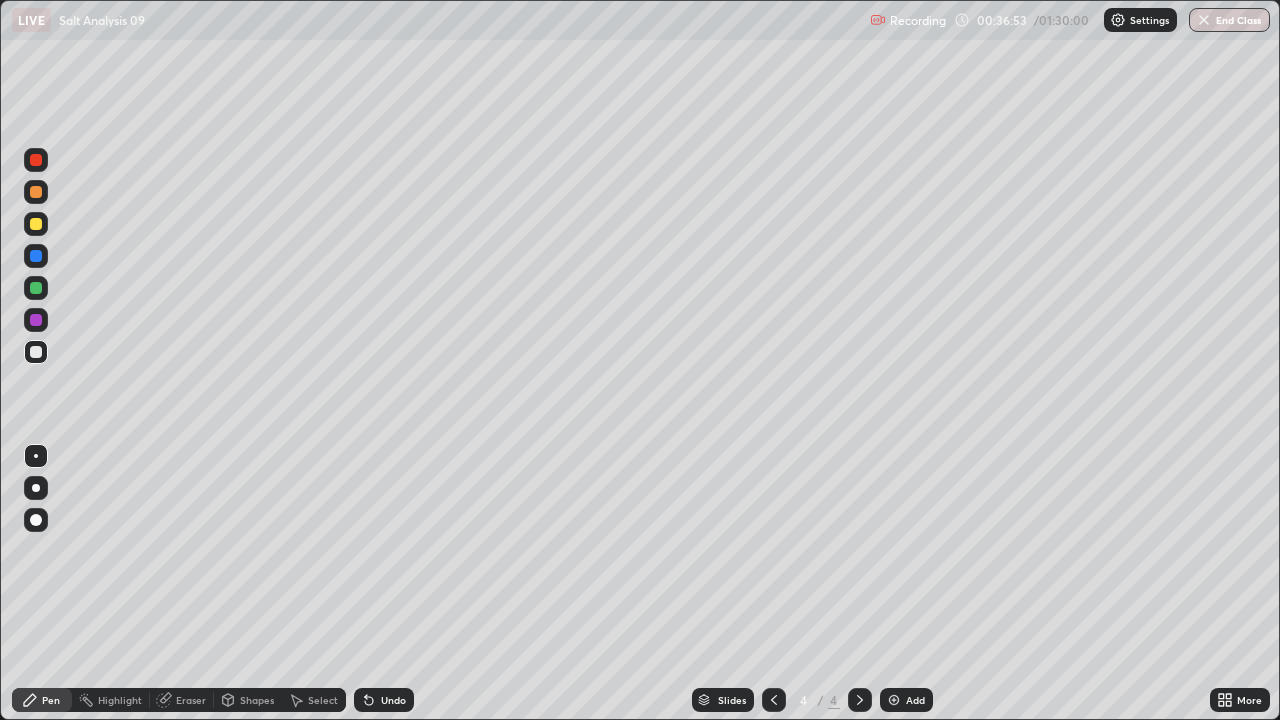 click on "Undo" at bounding box center [393, 700] 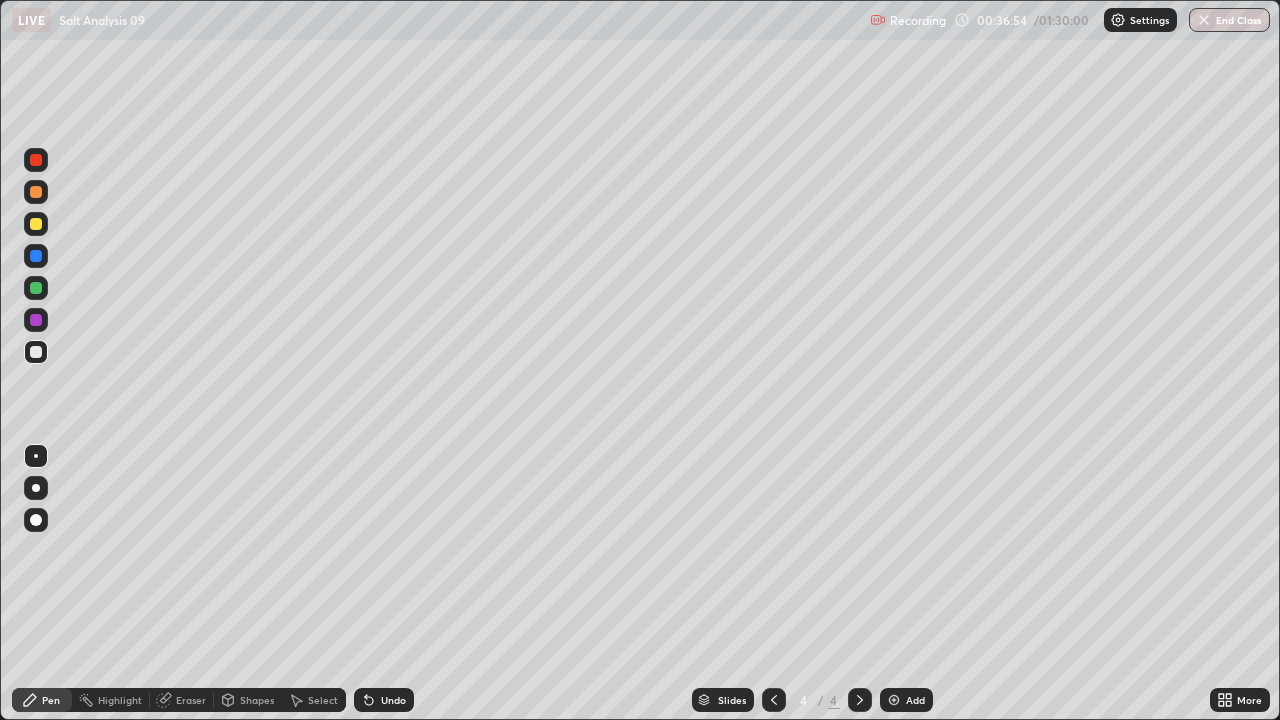 click on "Undo" at bounding box center (393, 700) 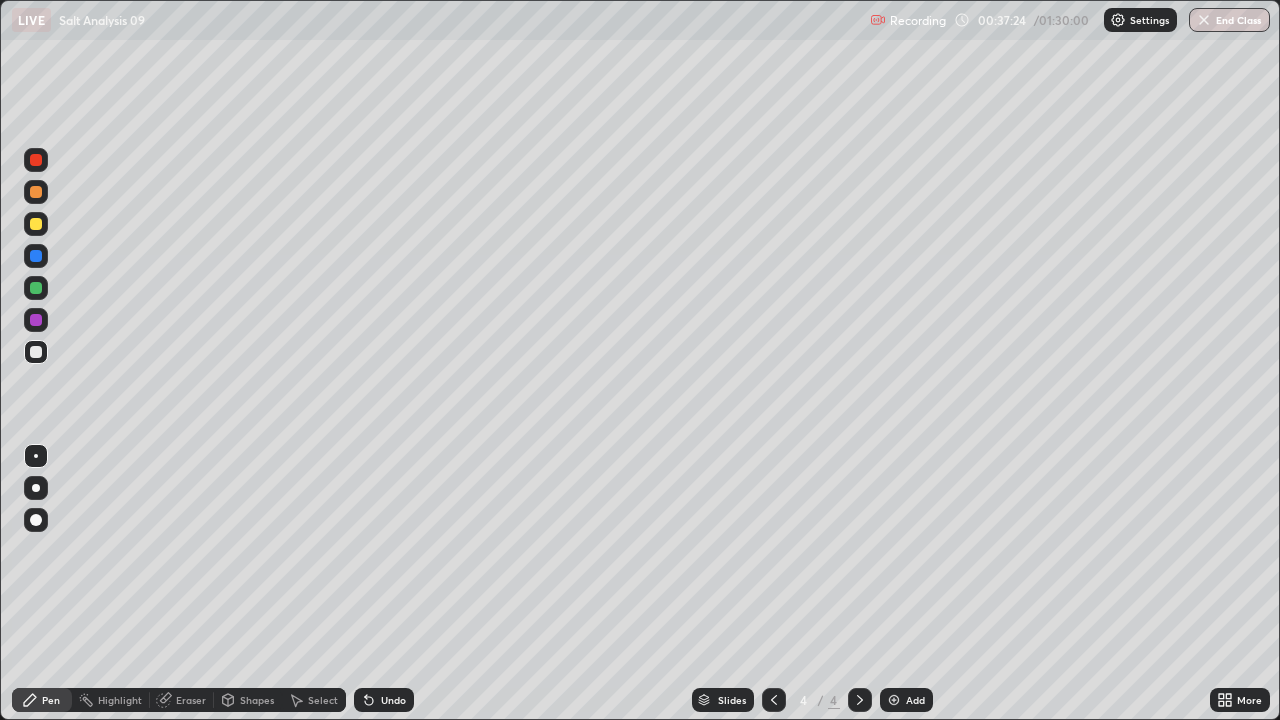 click on "Eraser" at bounding box center (182, 700) 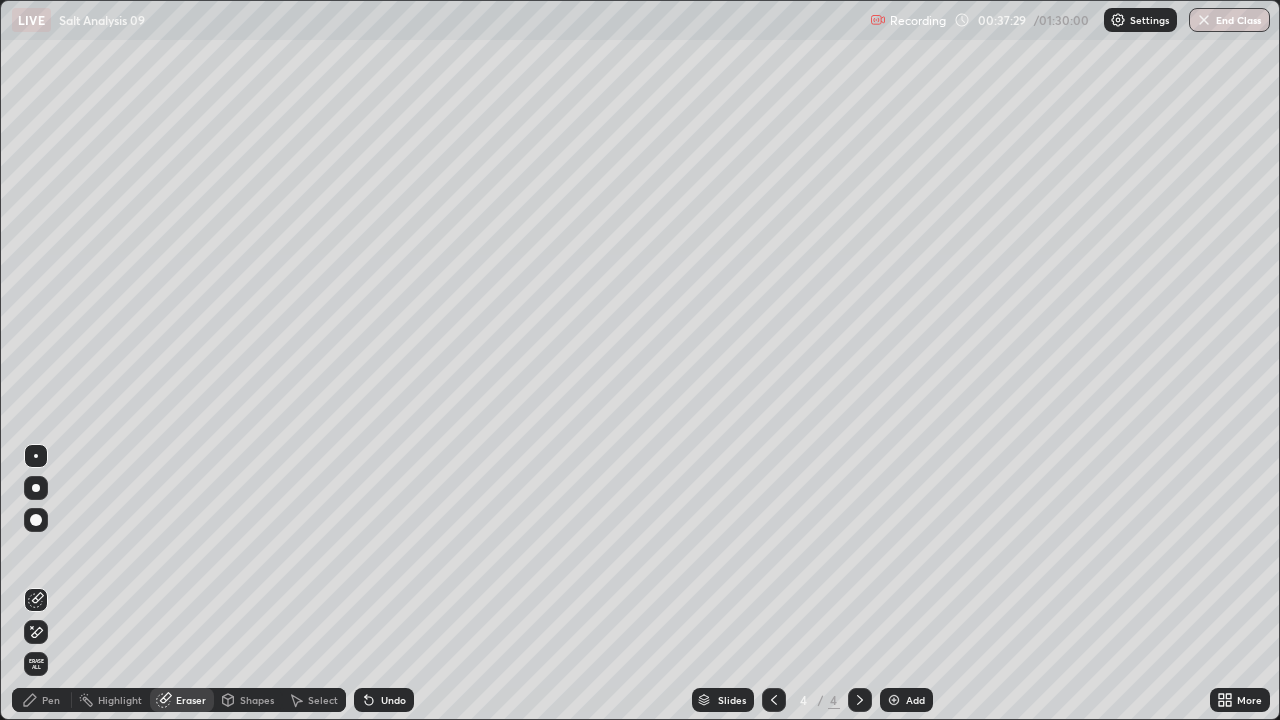 click on "Pen" at bounding box center (51, 700) 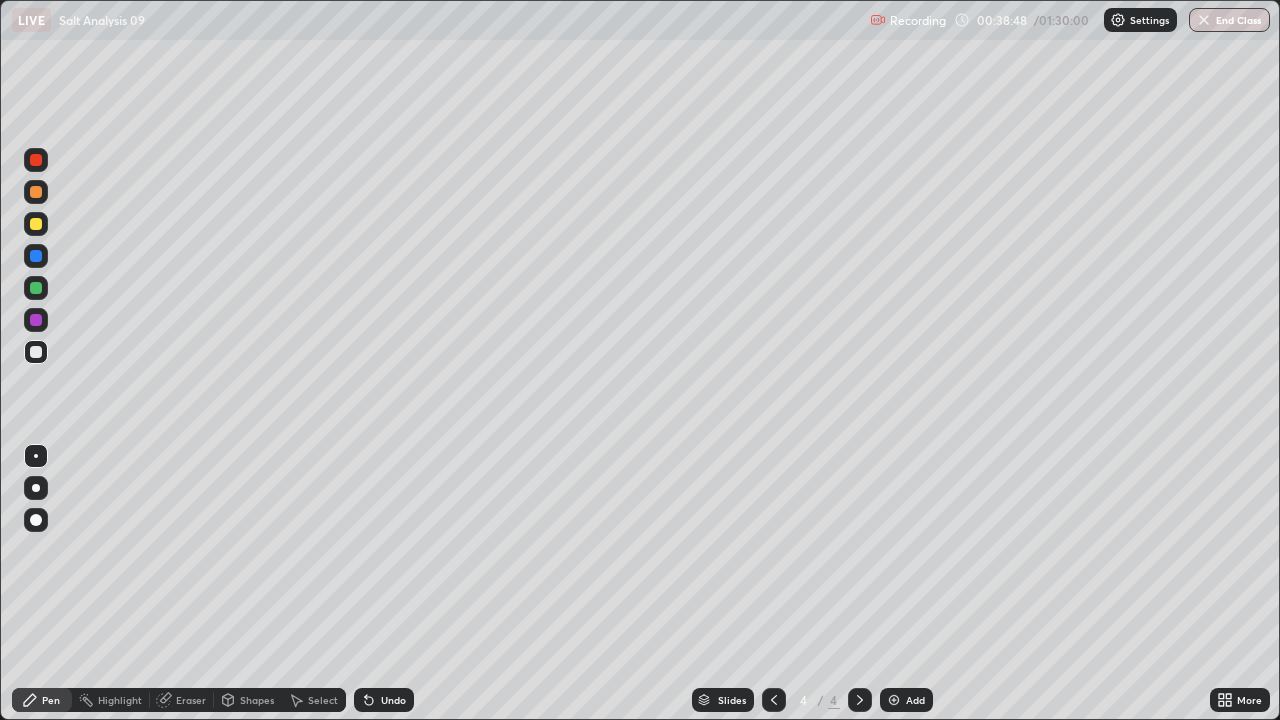 click on "Add" at bounding box center [906, 700] 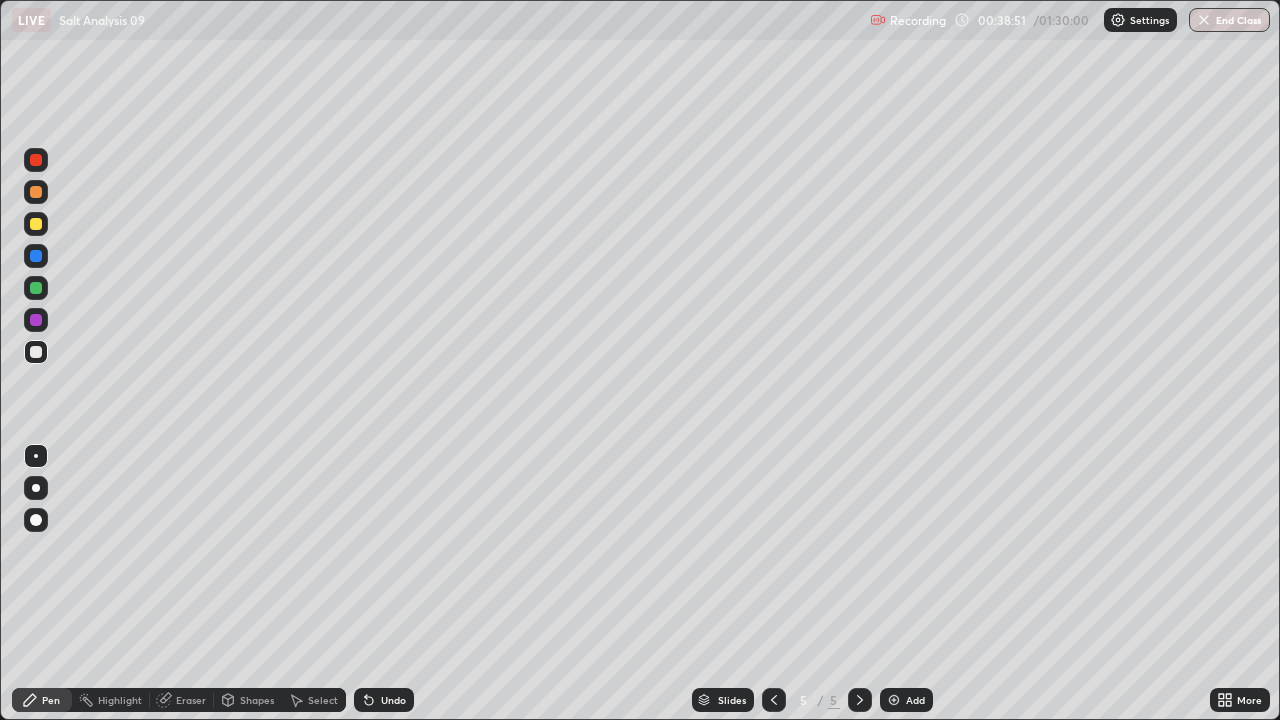 click at bounding box center [36, 224] 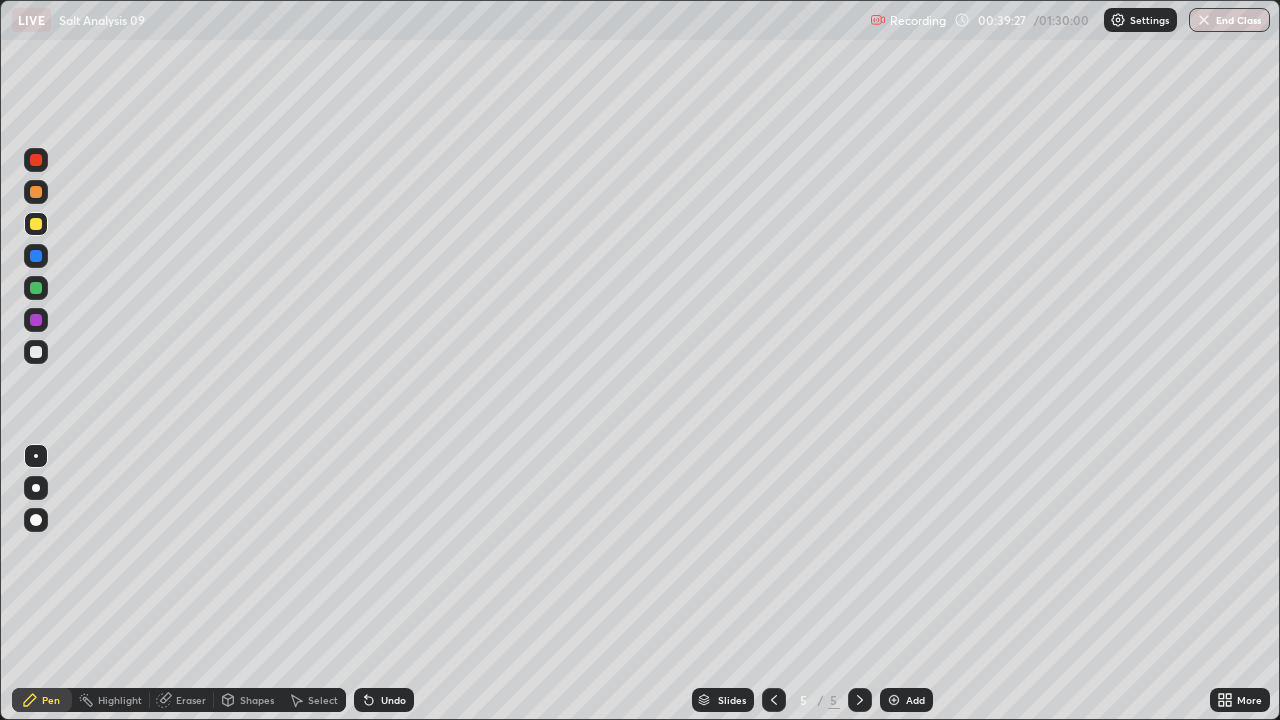 click on "Undo" at bounding box center [393, 700] 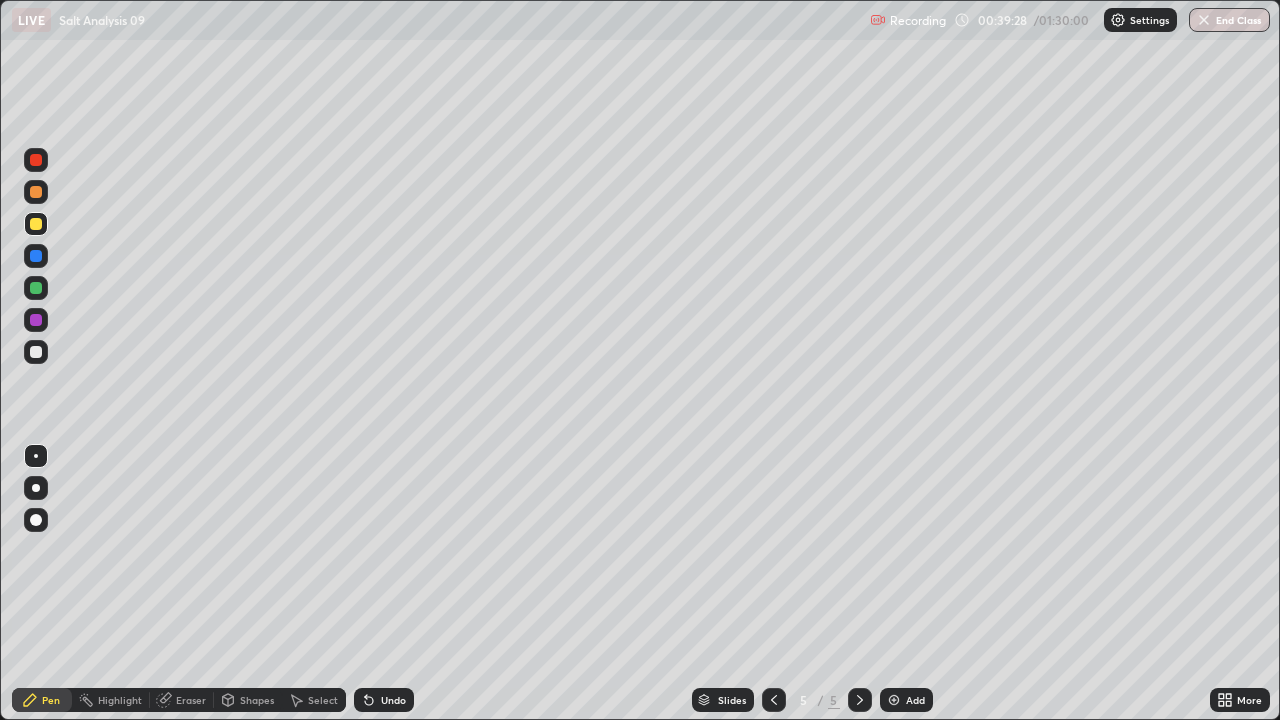 click on "Undo" at bounding box center (393, 700) 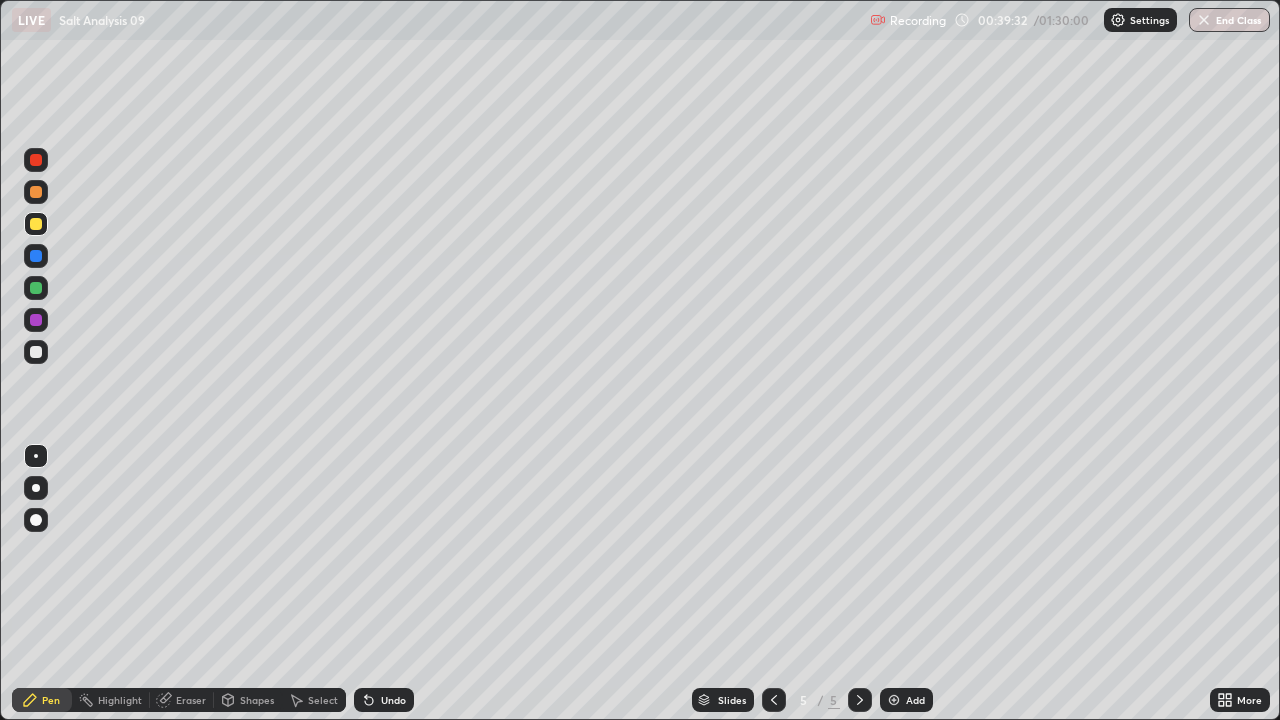 click on "Undo" at bounding box center (384, 700) 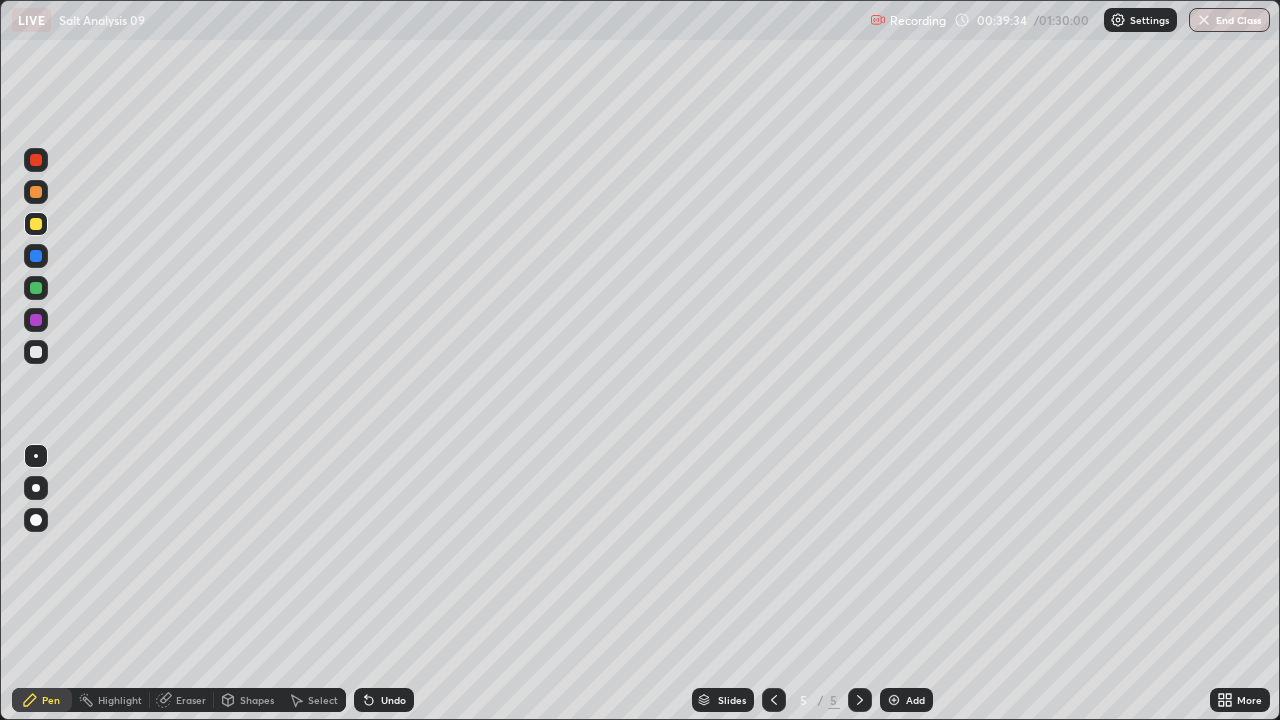 click on "Undo" at bounding box center (384, 700) 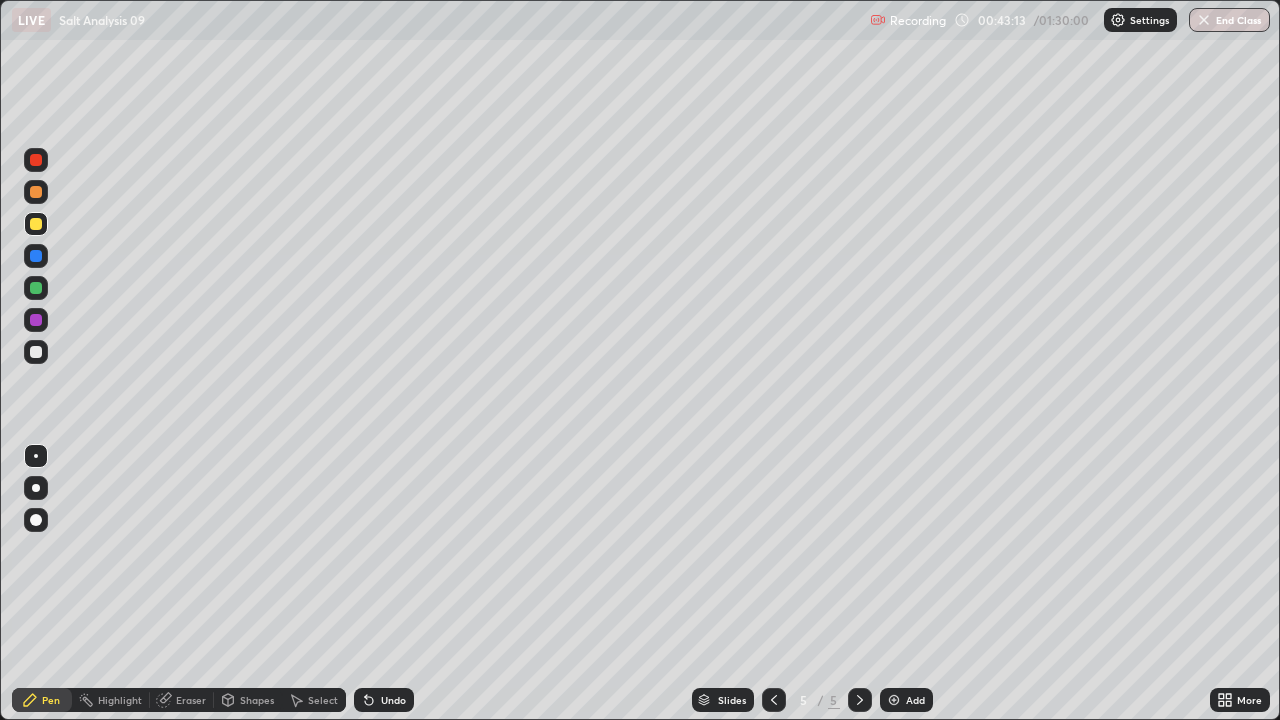 click on "Add" at bounding box center (915, 700) 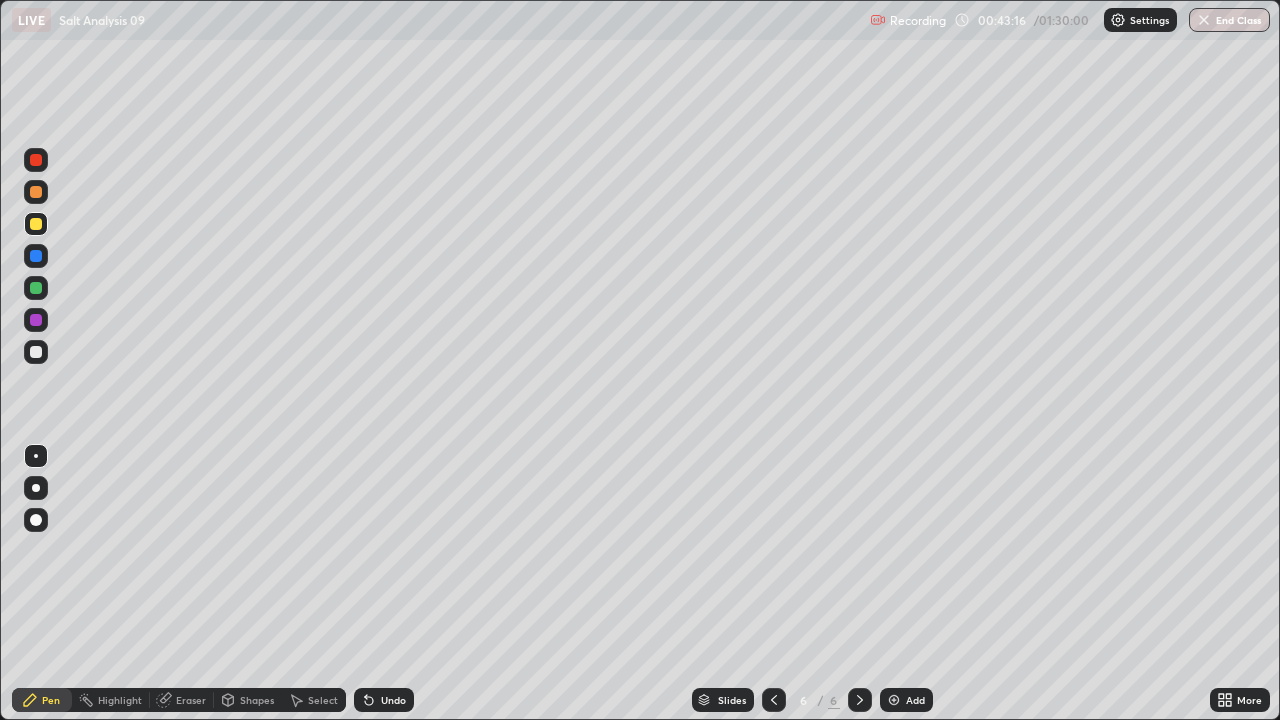 click 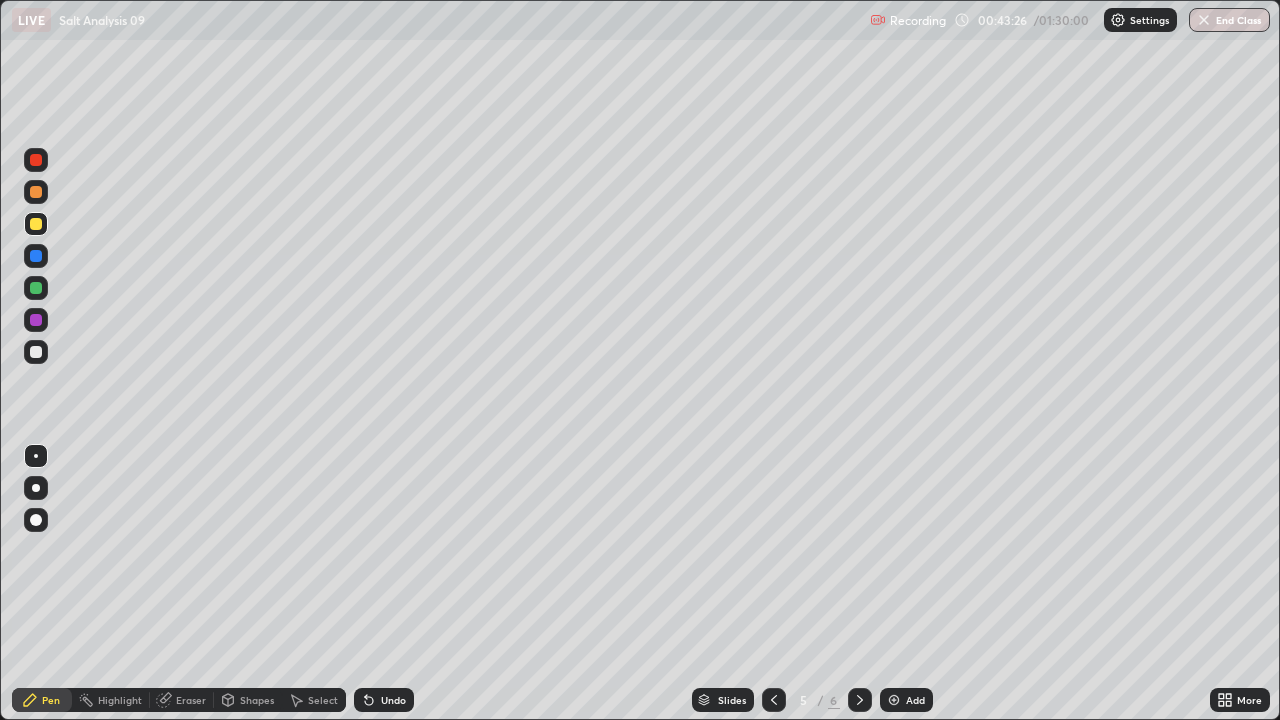click 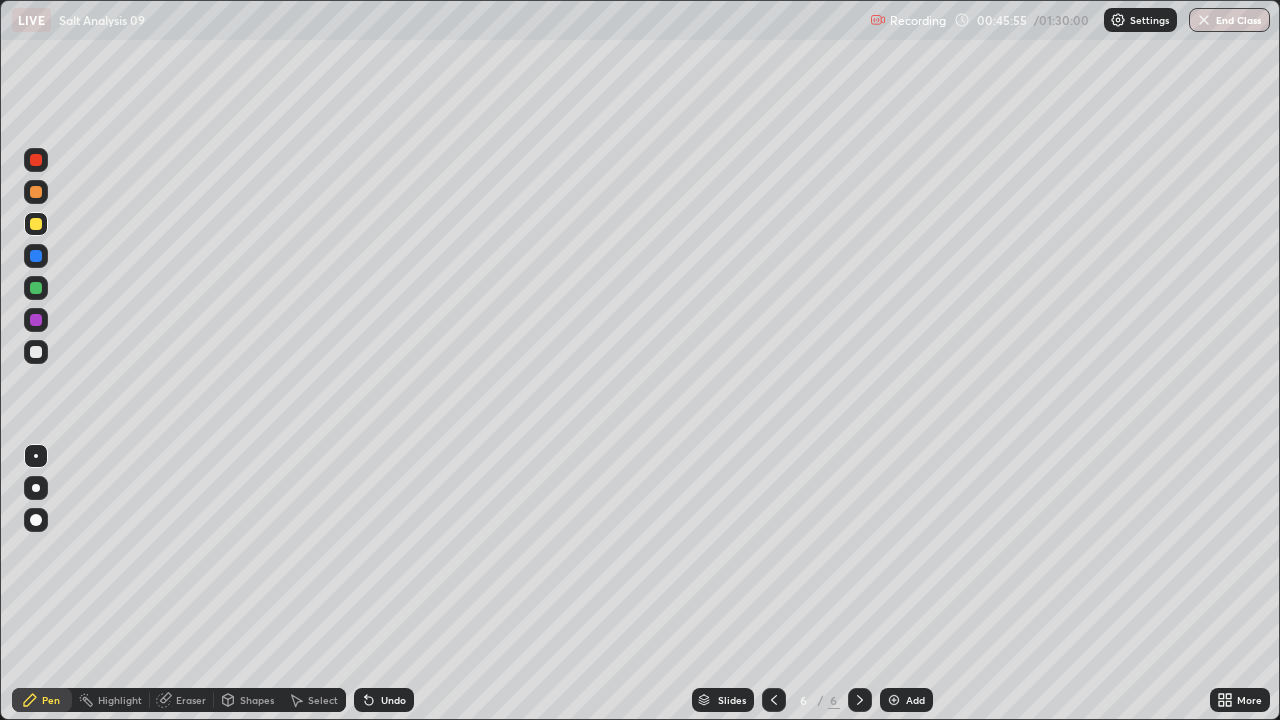 click at bounding box center [774, 700] 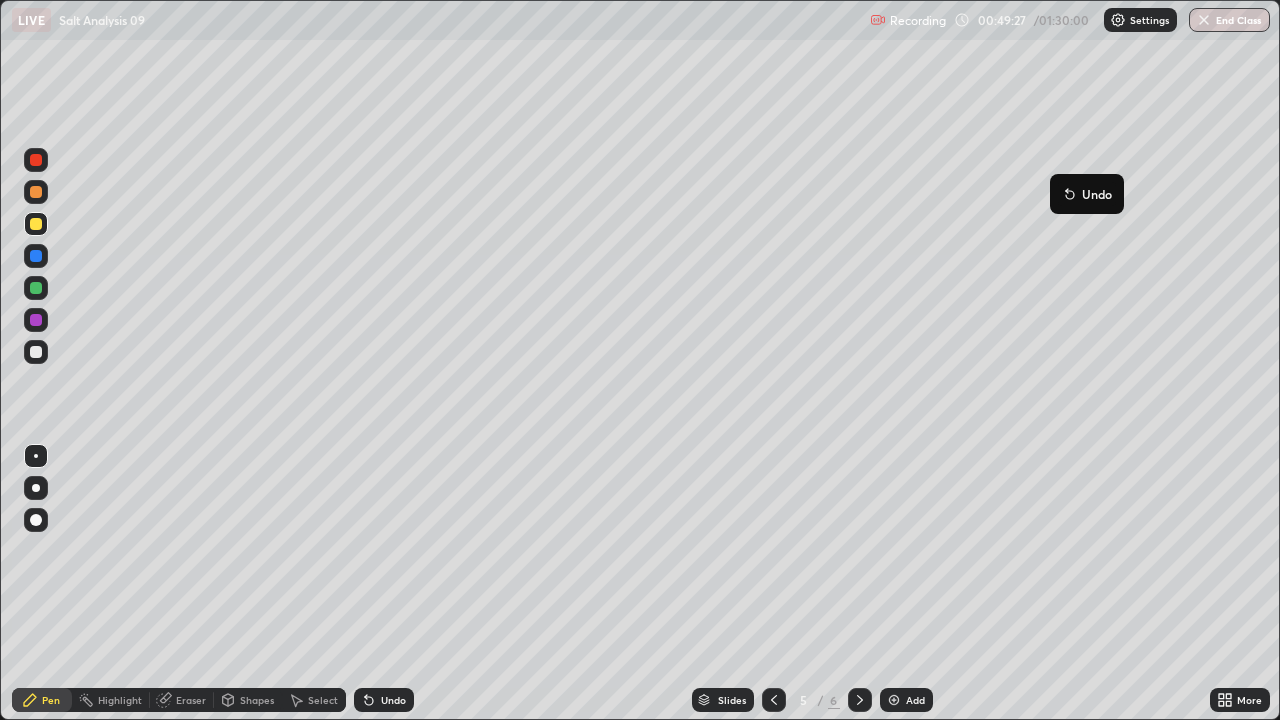 click 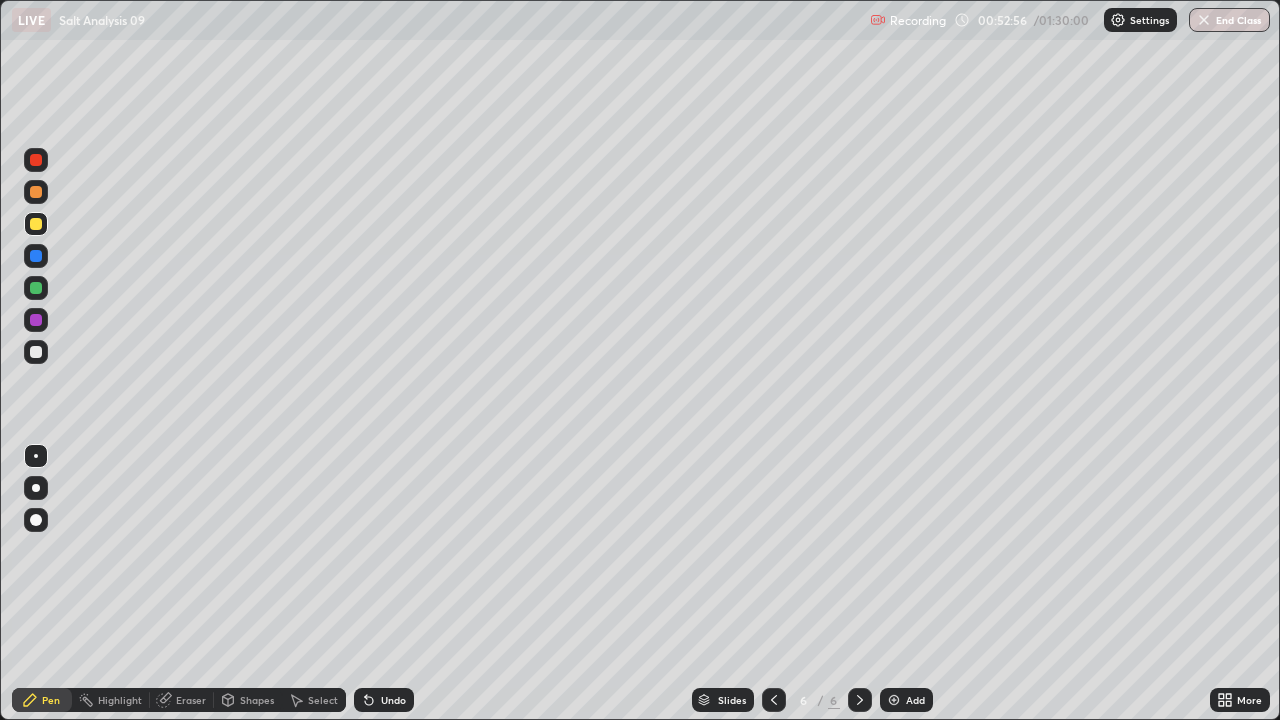 click on "Undo" at bounding box center (393, 700) 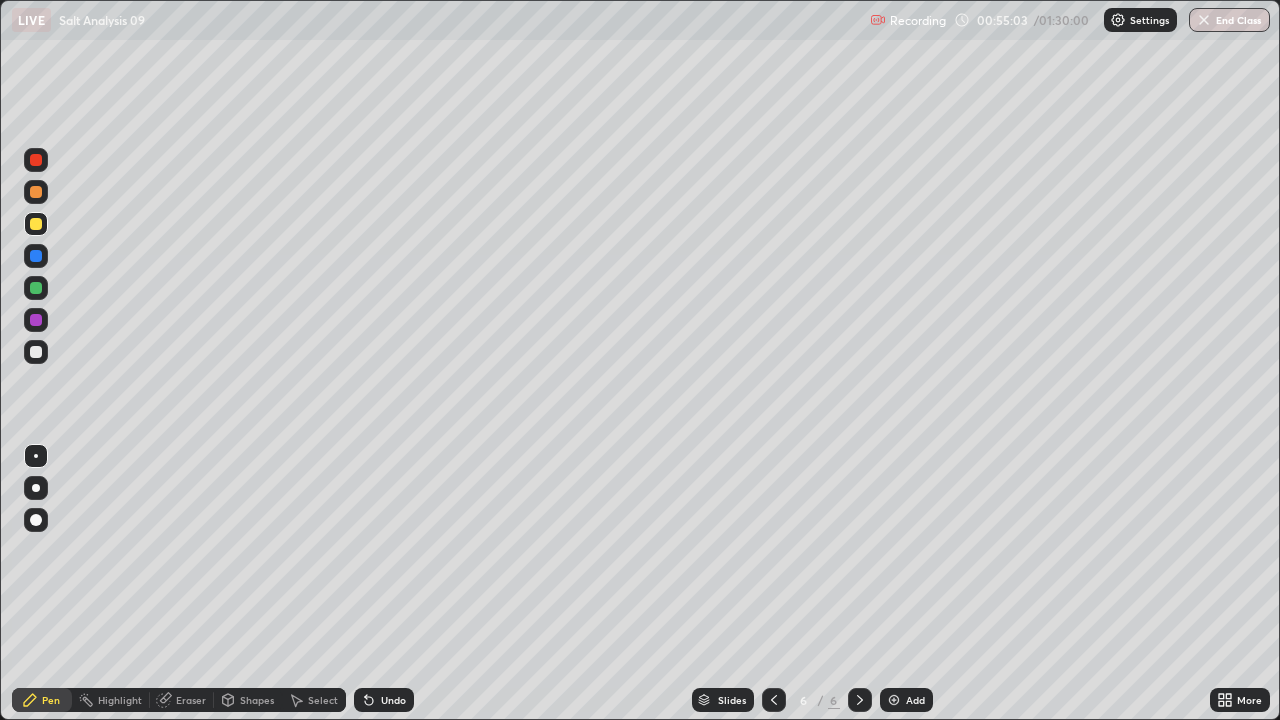 click on "Add" at bounding box center [906, 700] 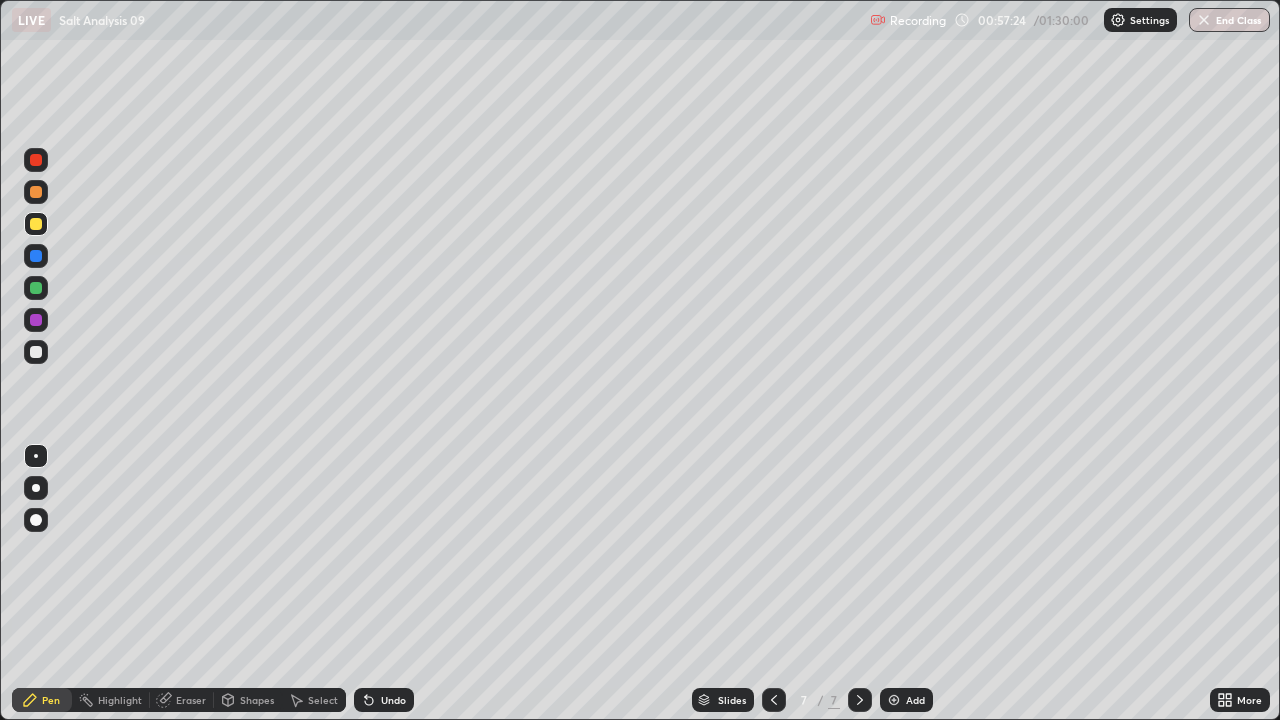 click on "Undo" at bounding box center [384, 700] 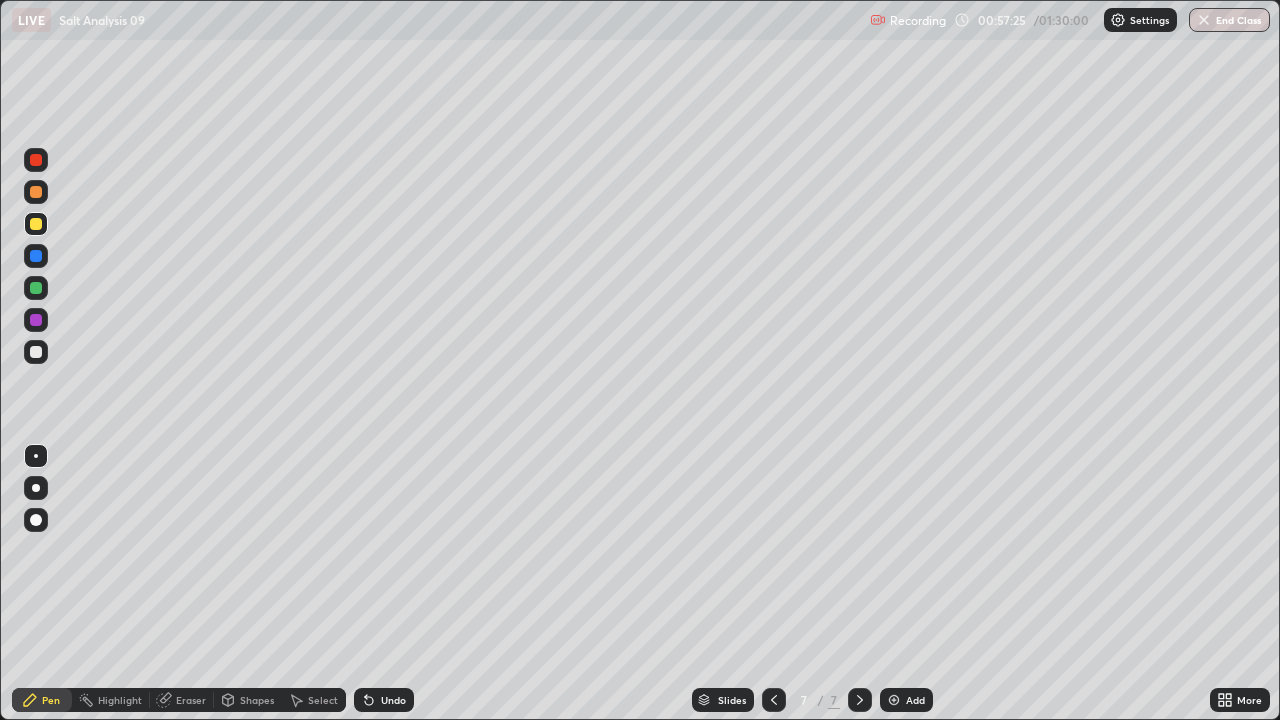 click on "Undo" at bounding box center (384, 700) 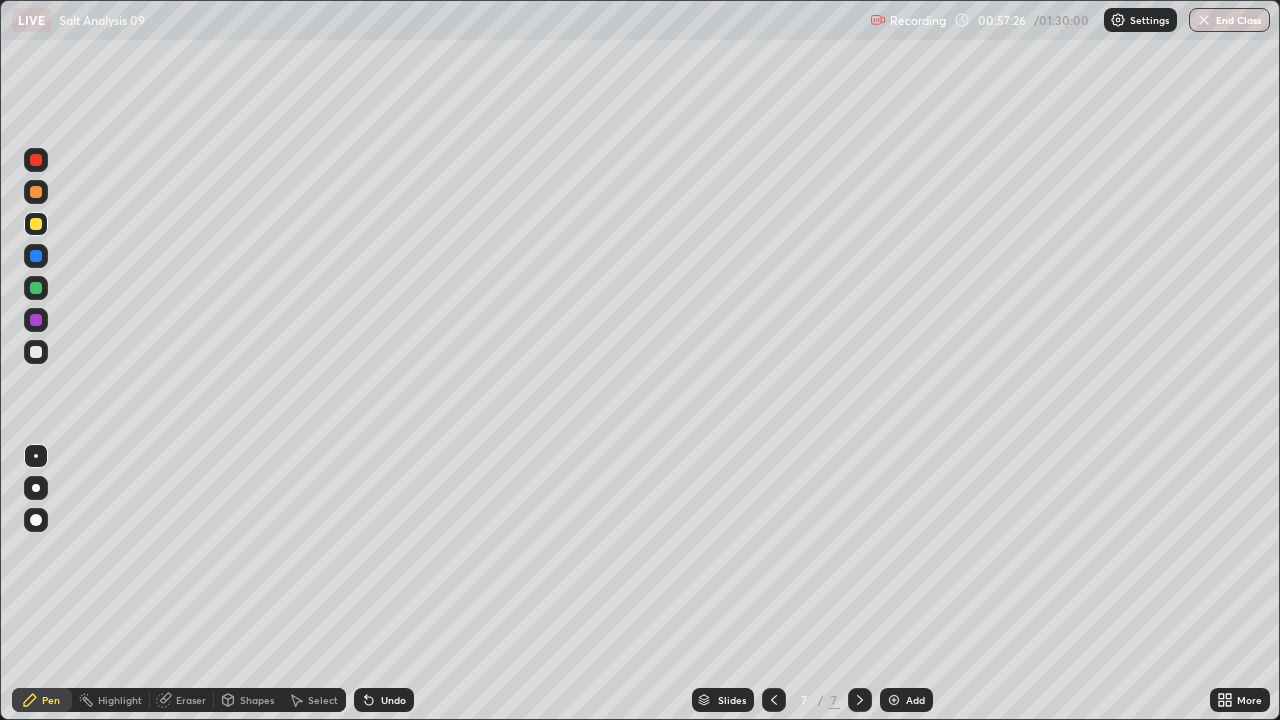 click 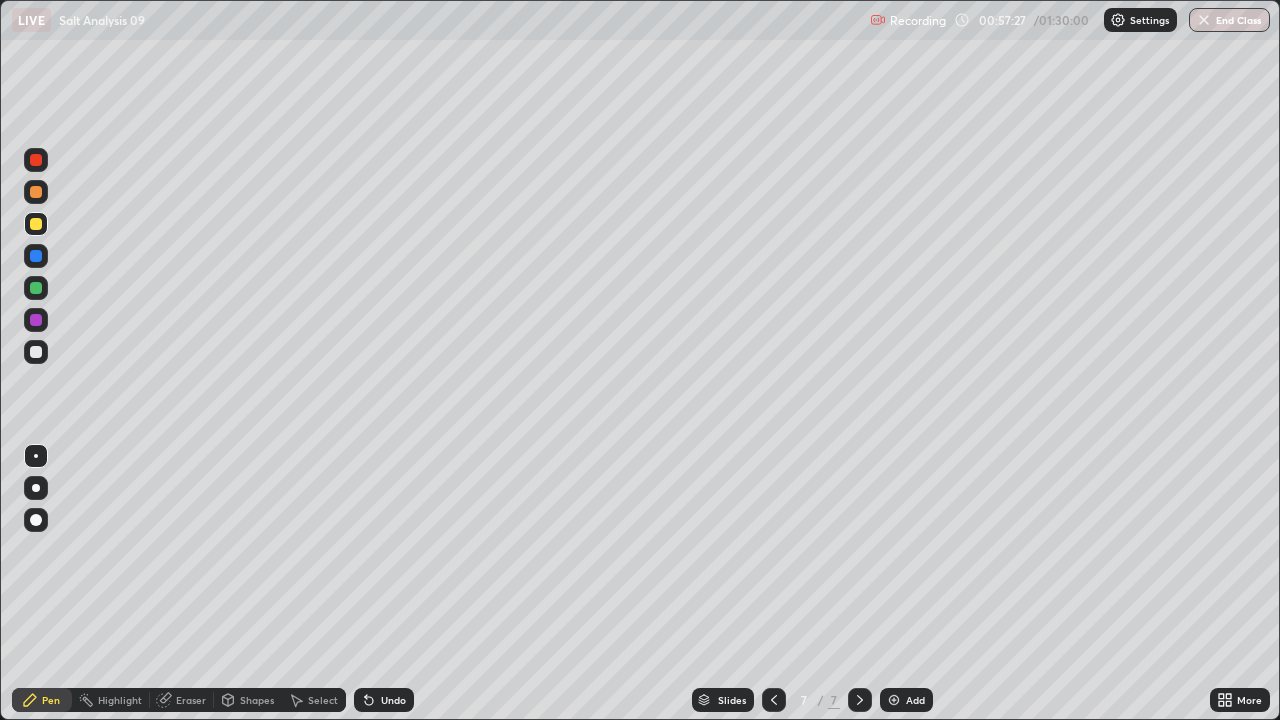 click 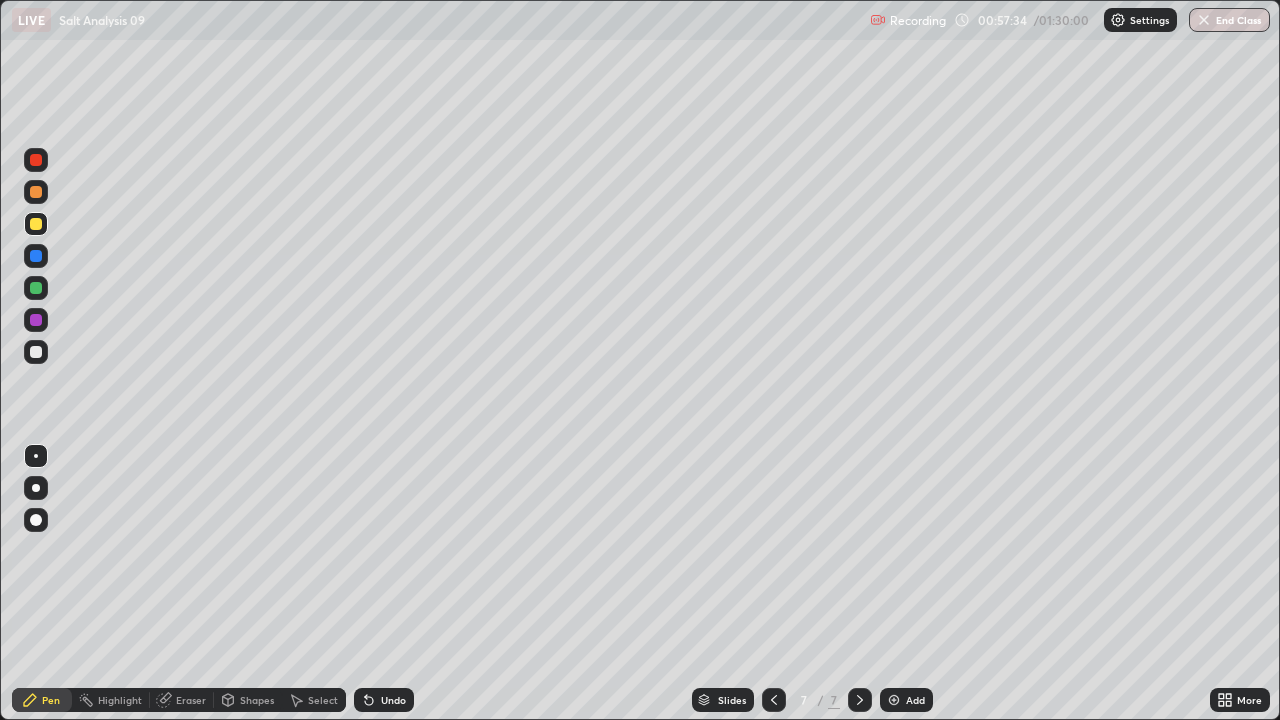click on "Undo" at bounding box center [393, 700] 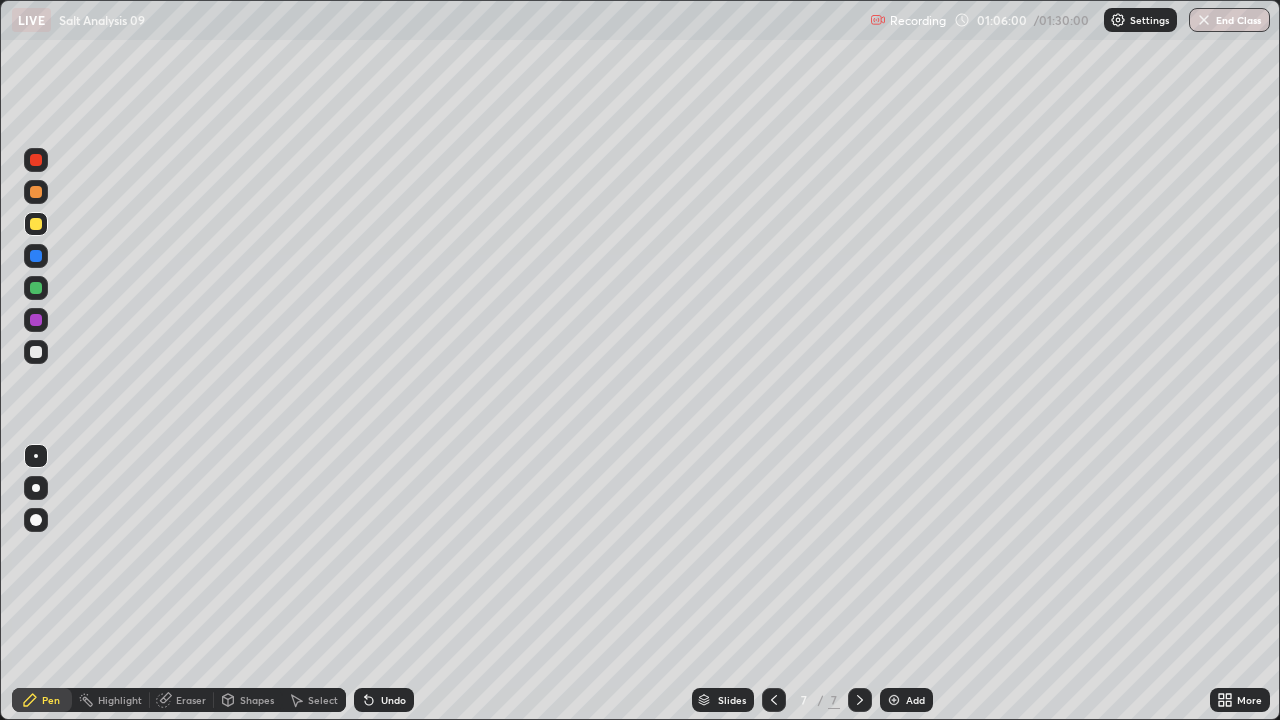 click on "Add" at bounding box center [906, 700] 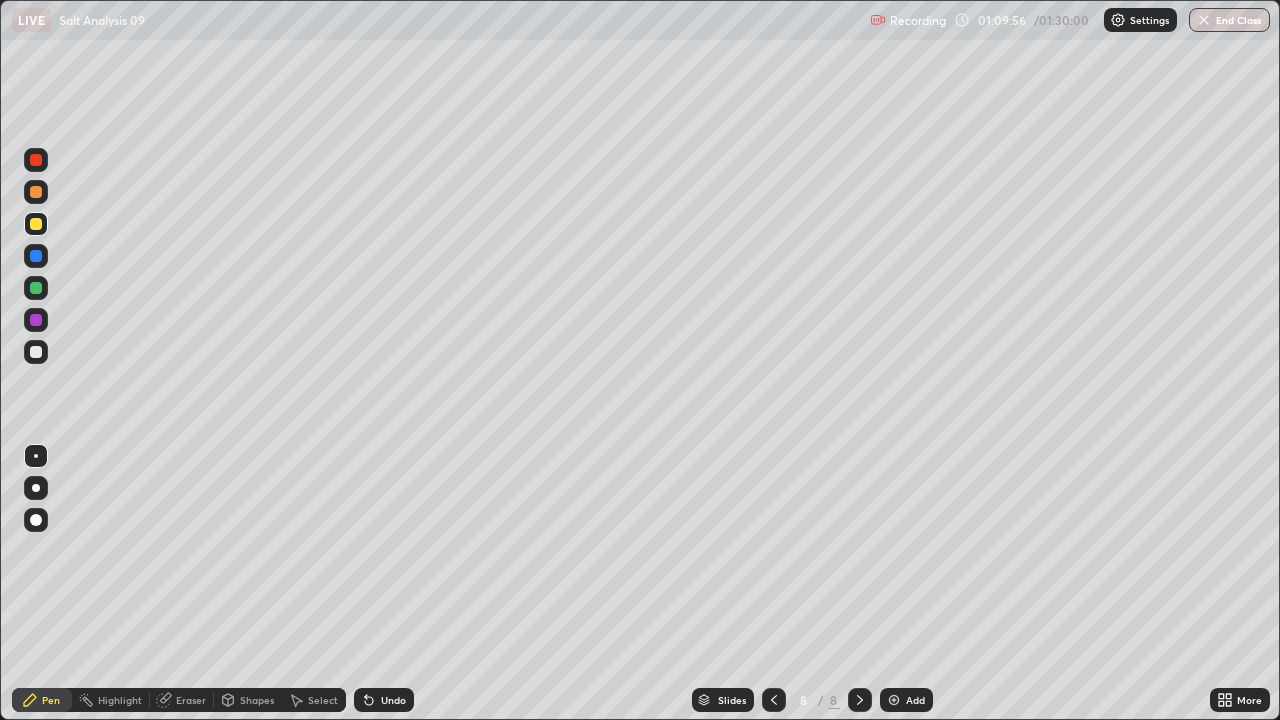 click on "Undo" at bounding box center [384, 700] 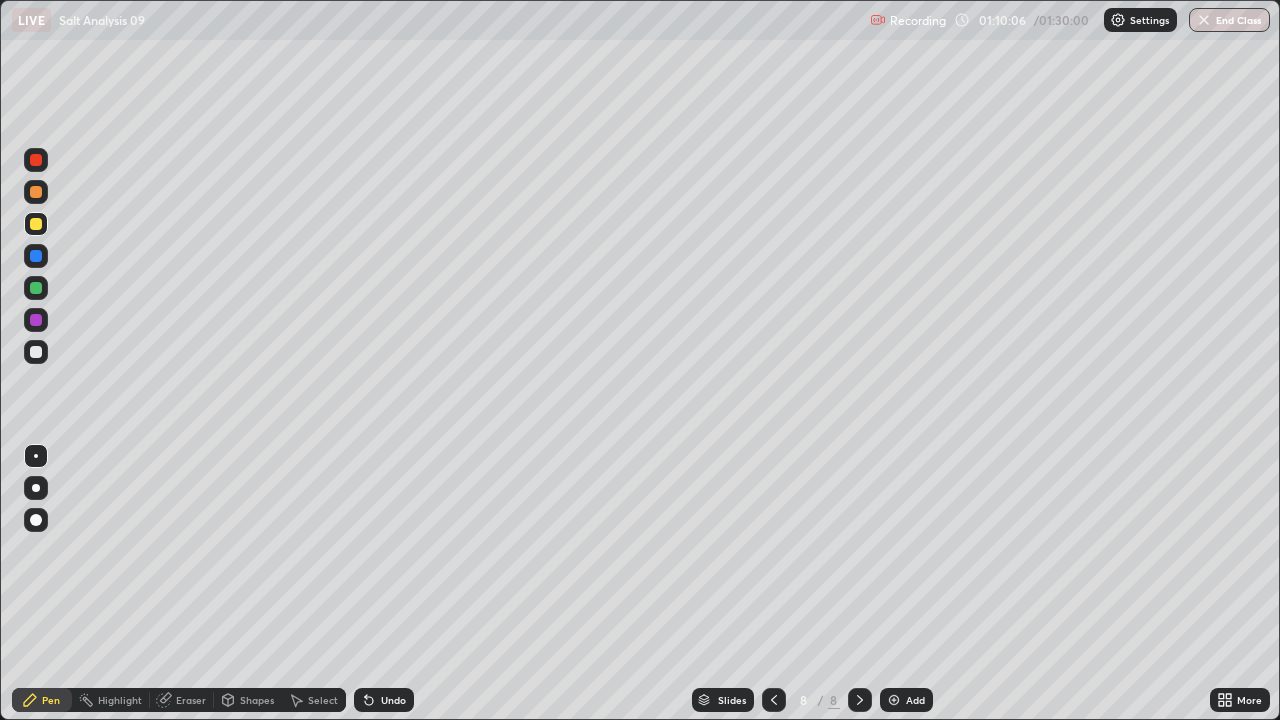 click on "Undo" at bounding box center [393, 700] 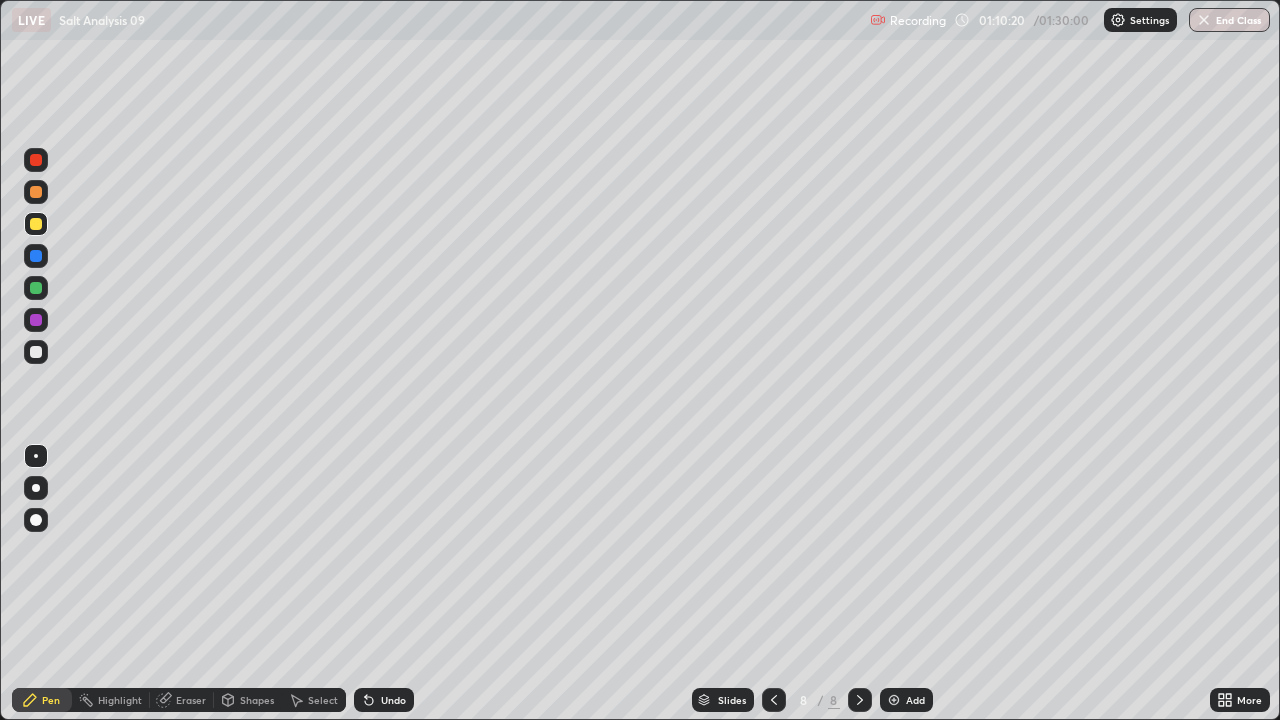 click on "Add" at bounding box center [906, 700] 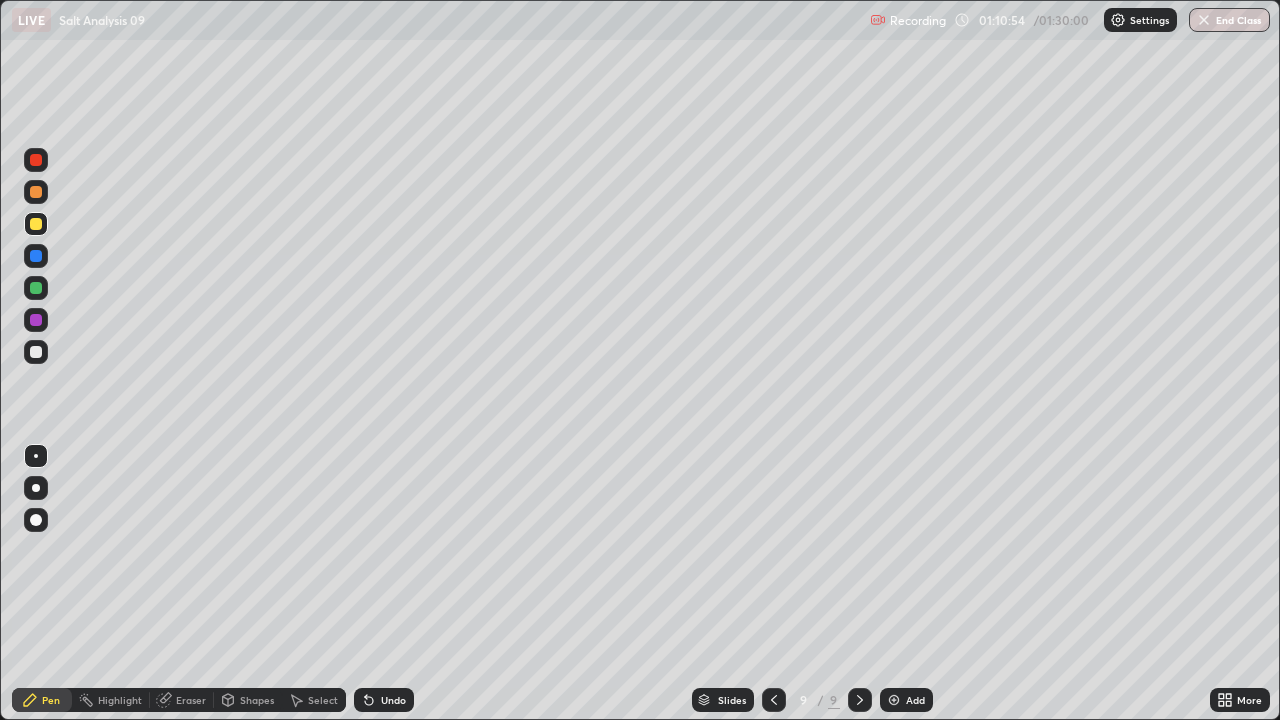 click on "Undo" at bounding box center [393, 700] 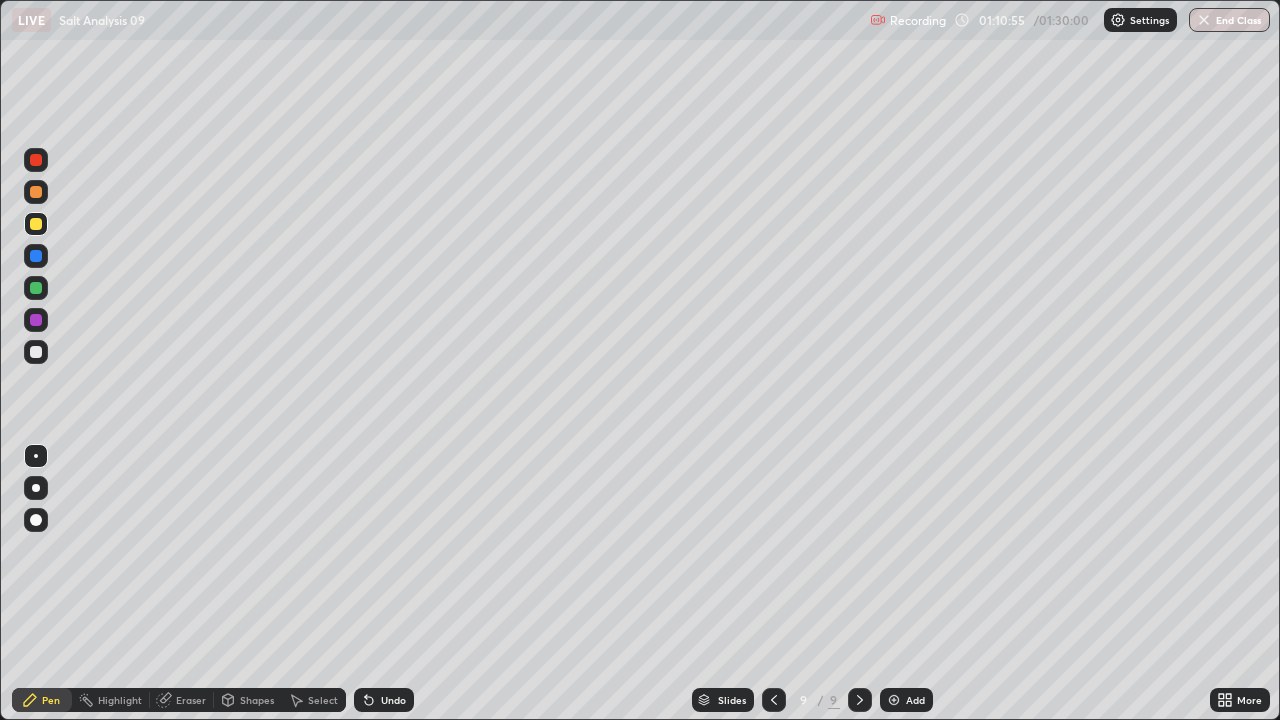 click on "Undo" at bounding box center [393, 700] 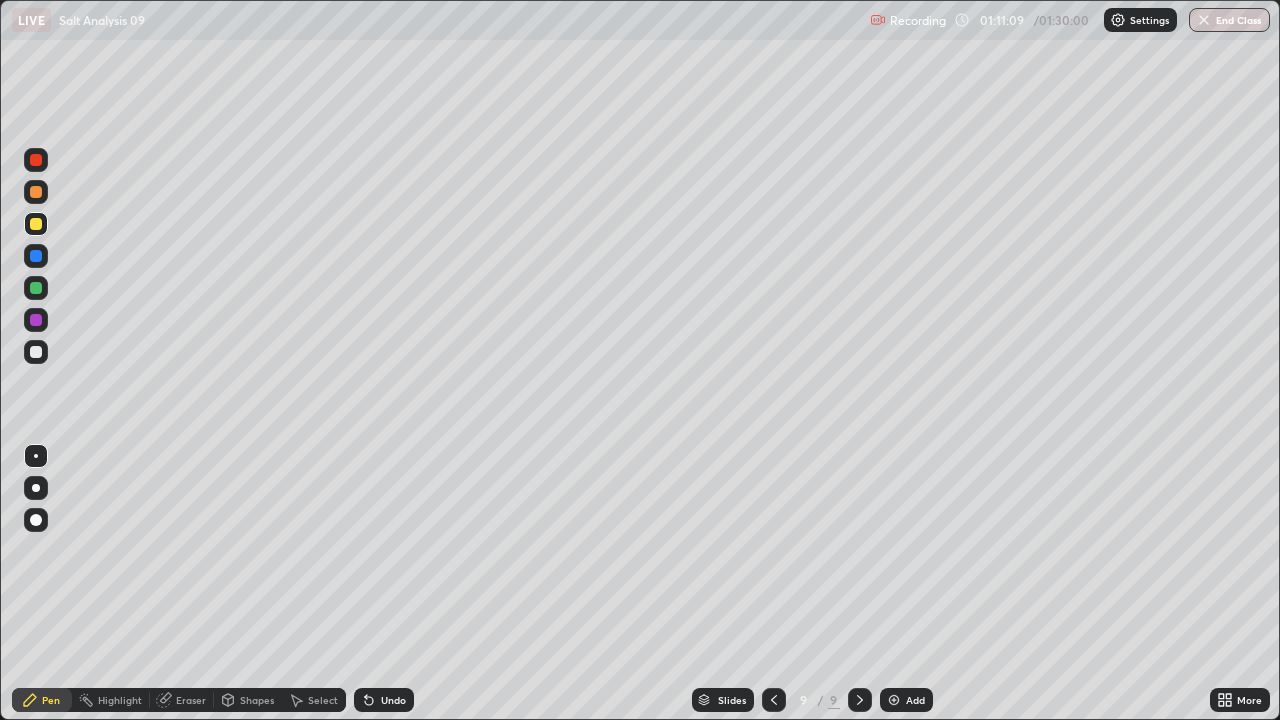 click at bounding box center [36, 352] 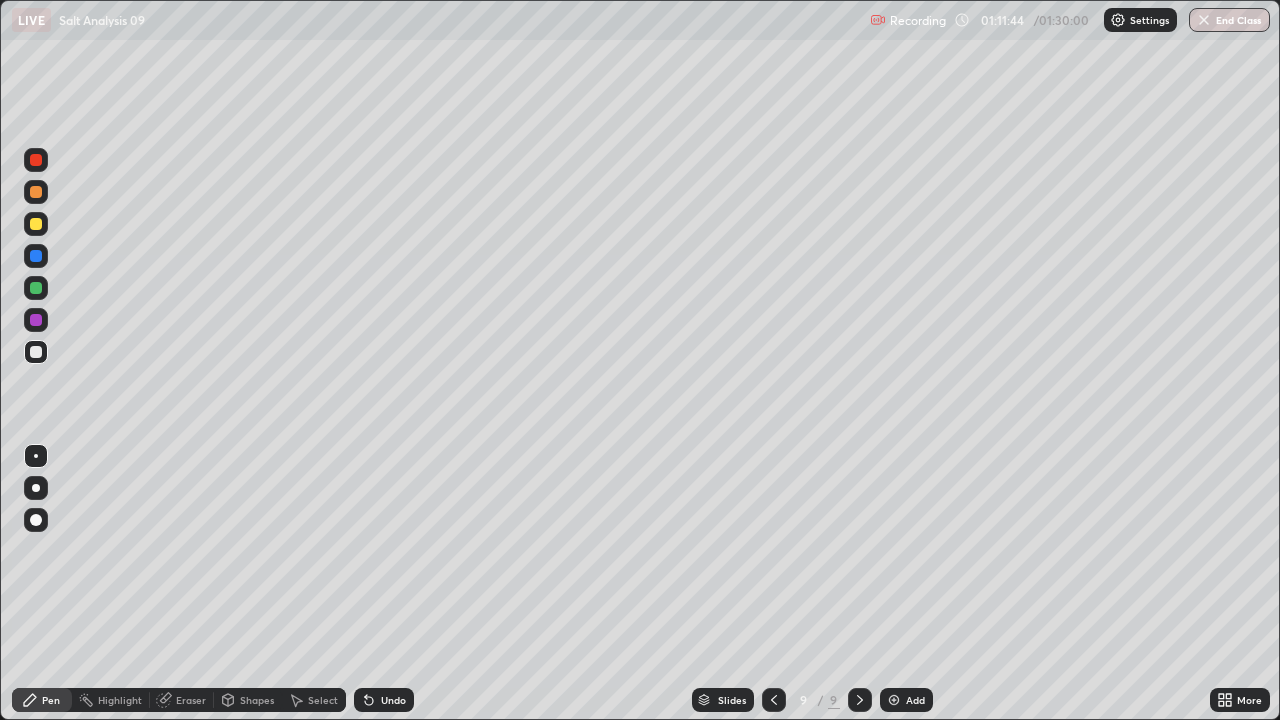 click on "Undo" at bounding box center (384, 700) 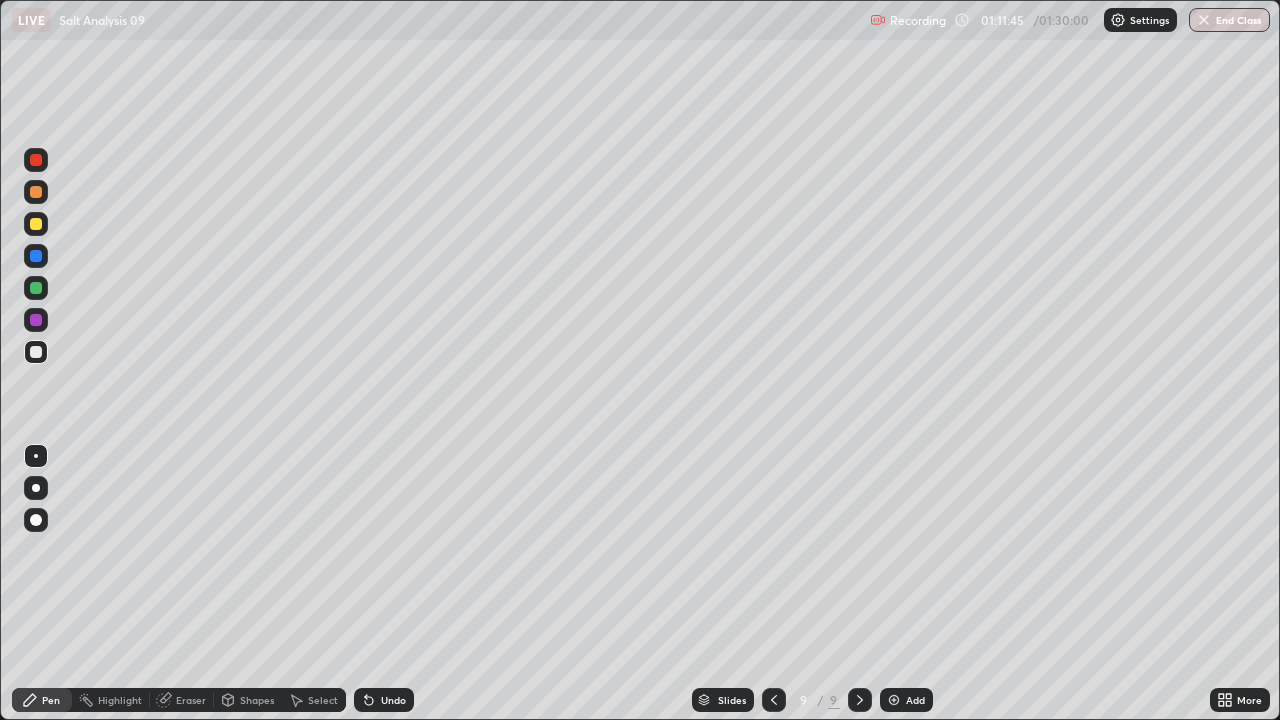 click on "Undo" at bounding box center [384, 700] 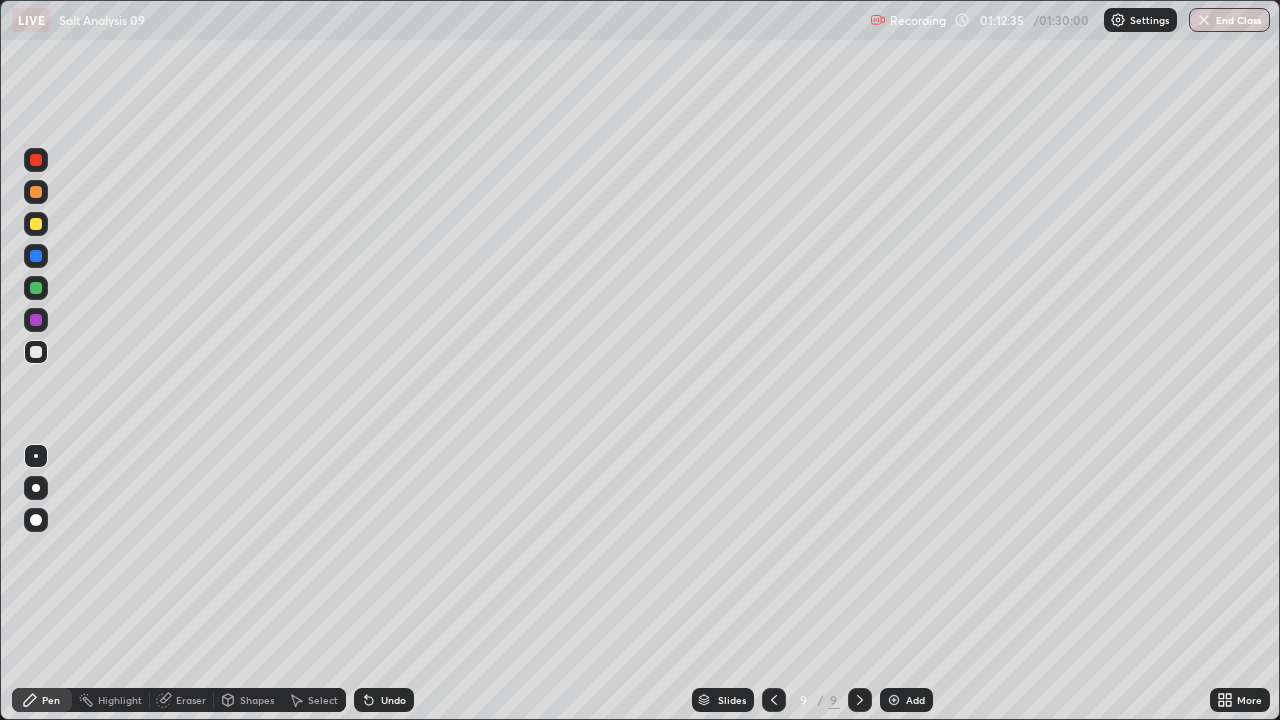 click at bounding box center [774, 700] 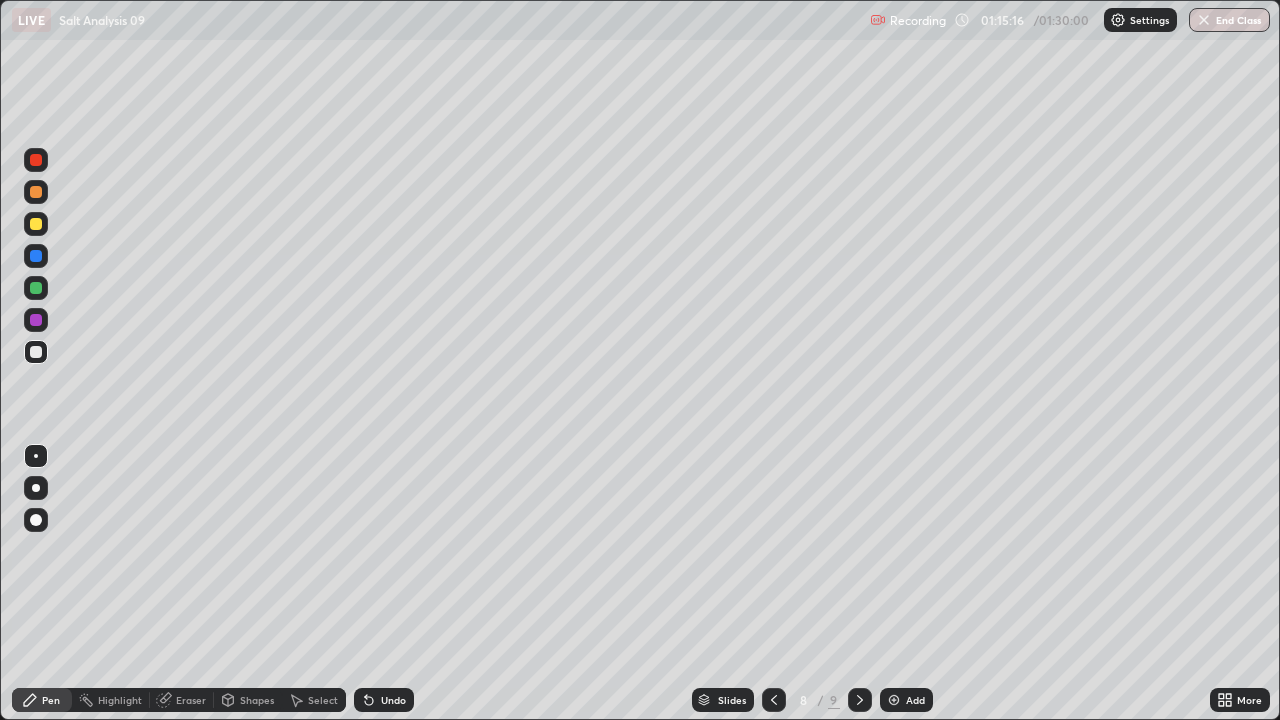 click 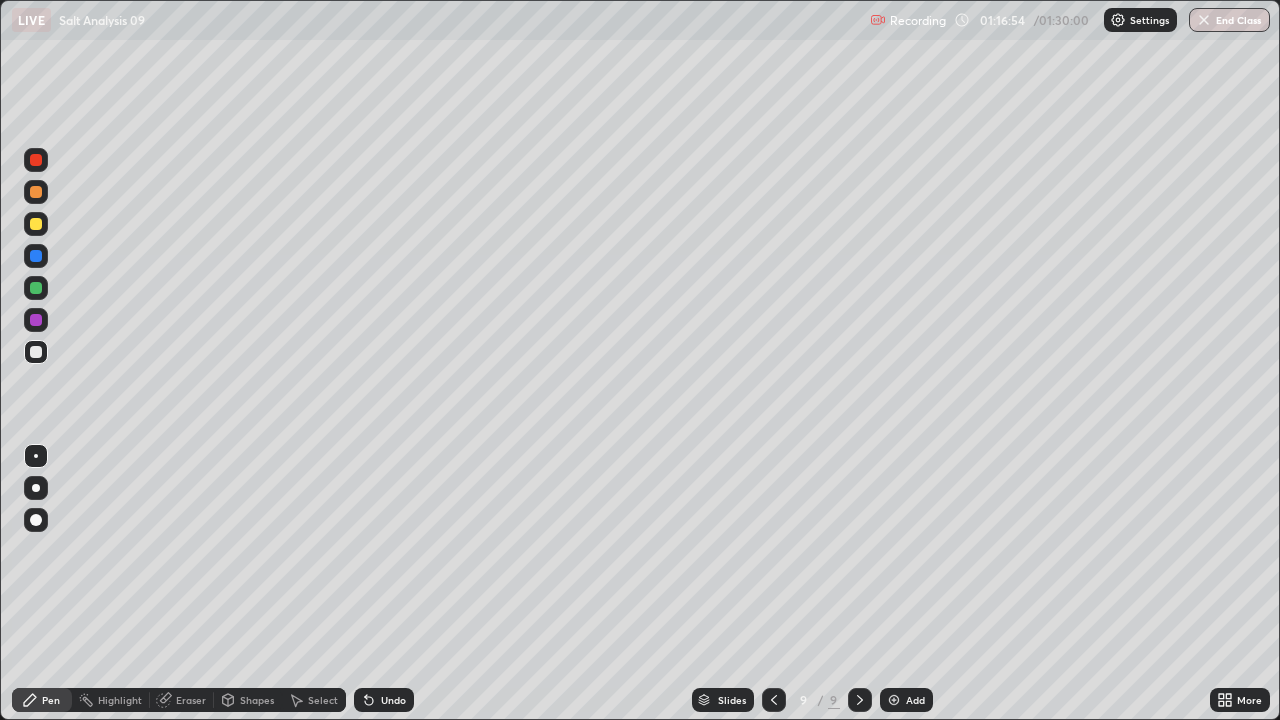 click on "Undo" at bounding box center (393, 700) 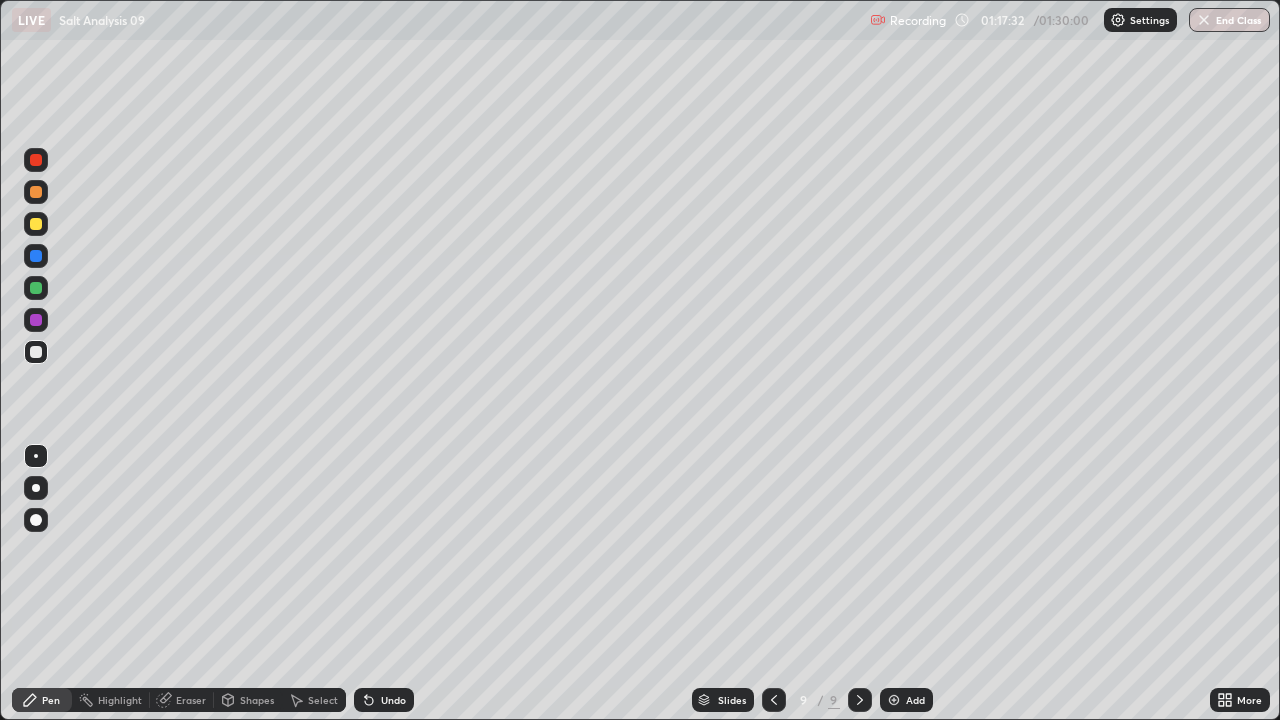 click on "Undo" at bounding box center [393, 700] 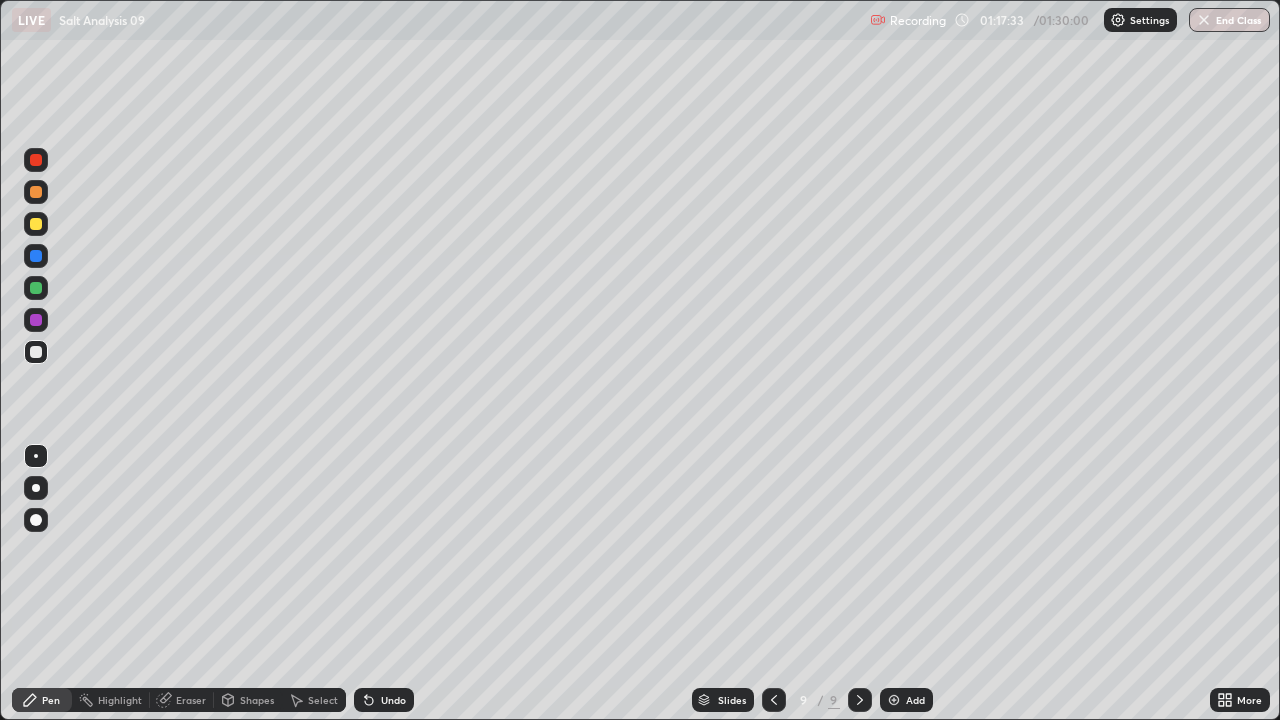 click on "Undo" at bounding box center [393, 700] 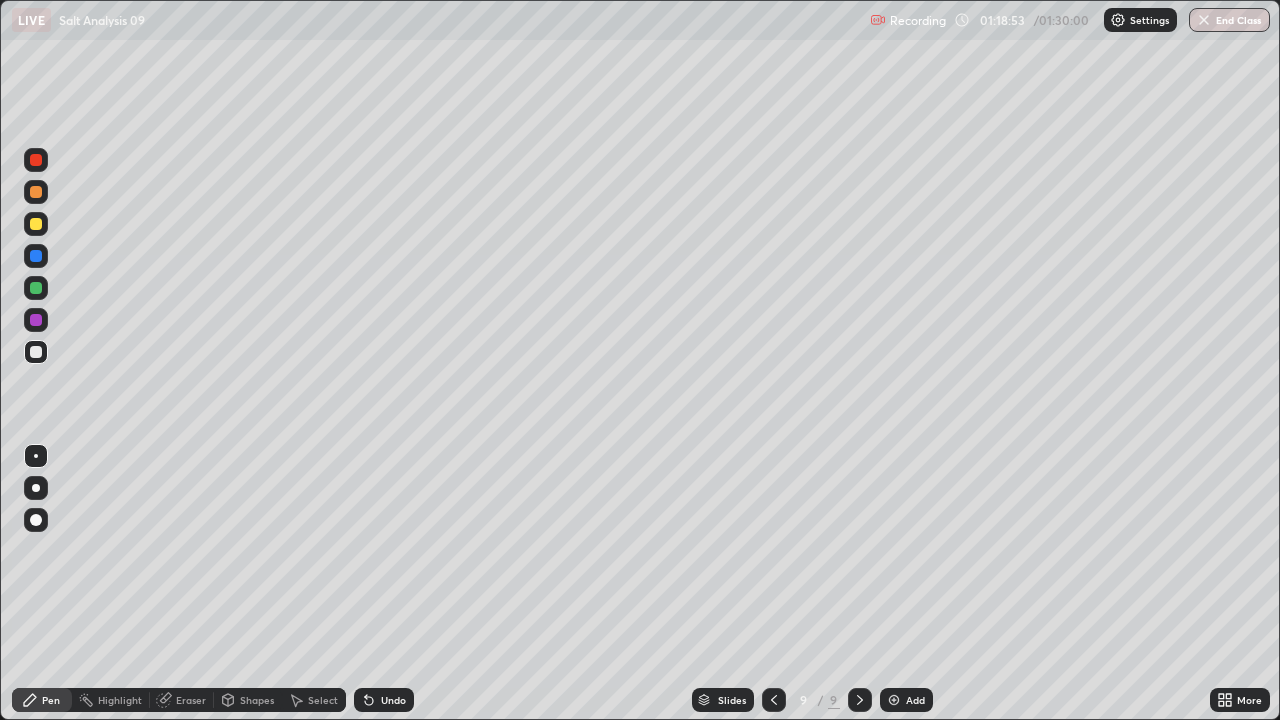 click at bounding box center [36, 224] 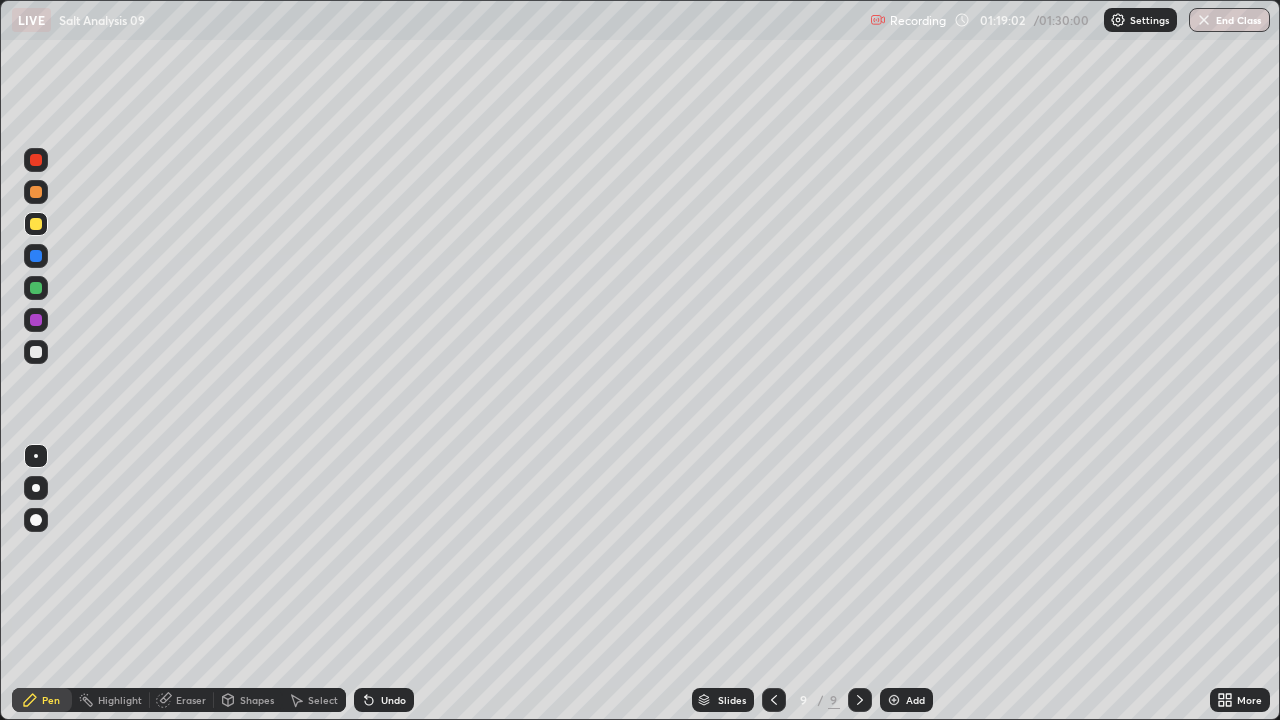 click 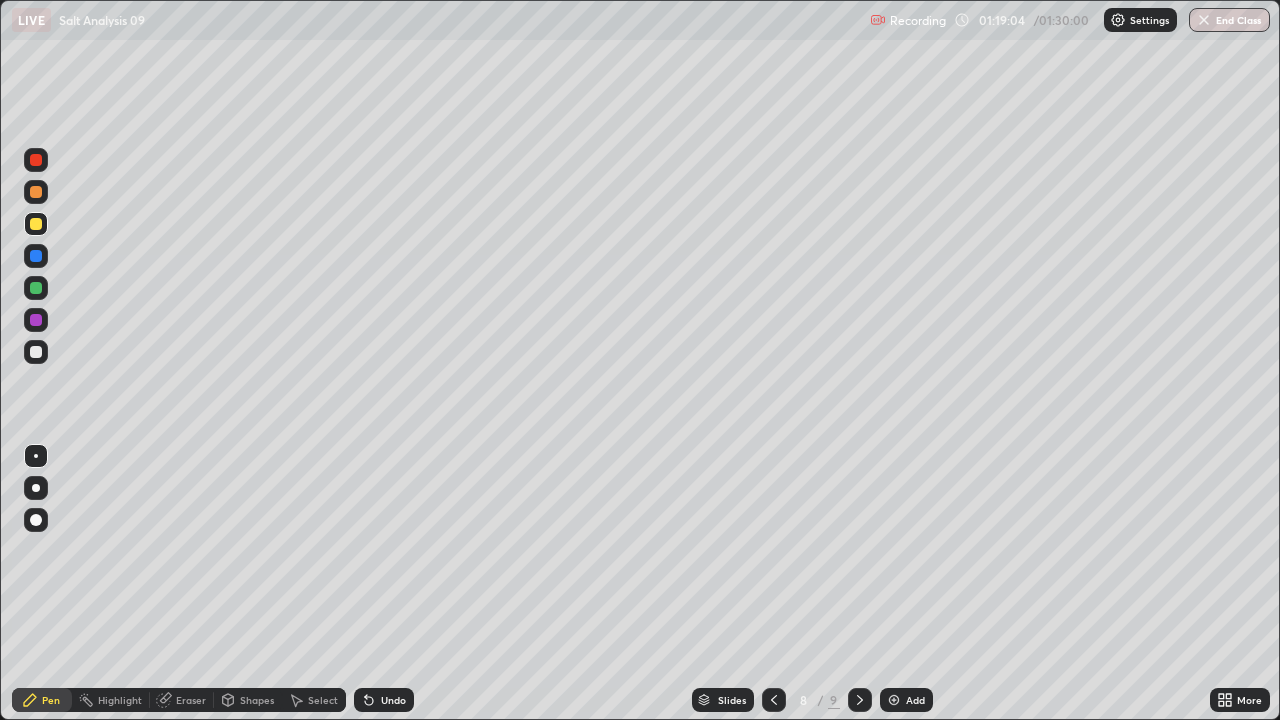 click 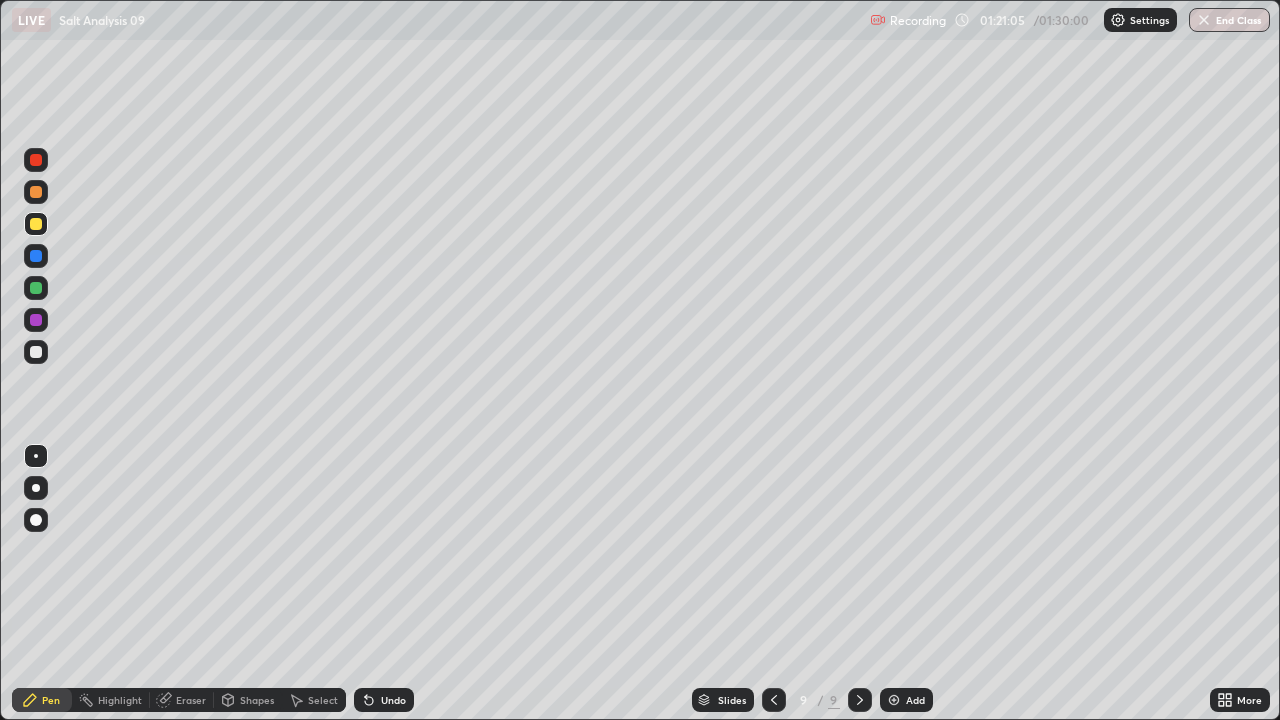click at bounding box center (36, 352) 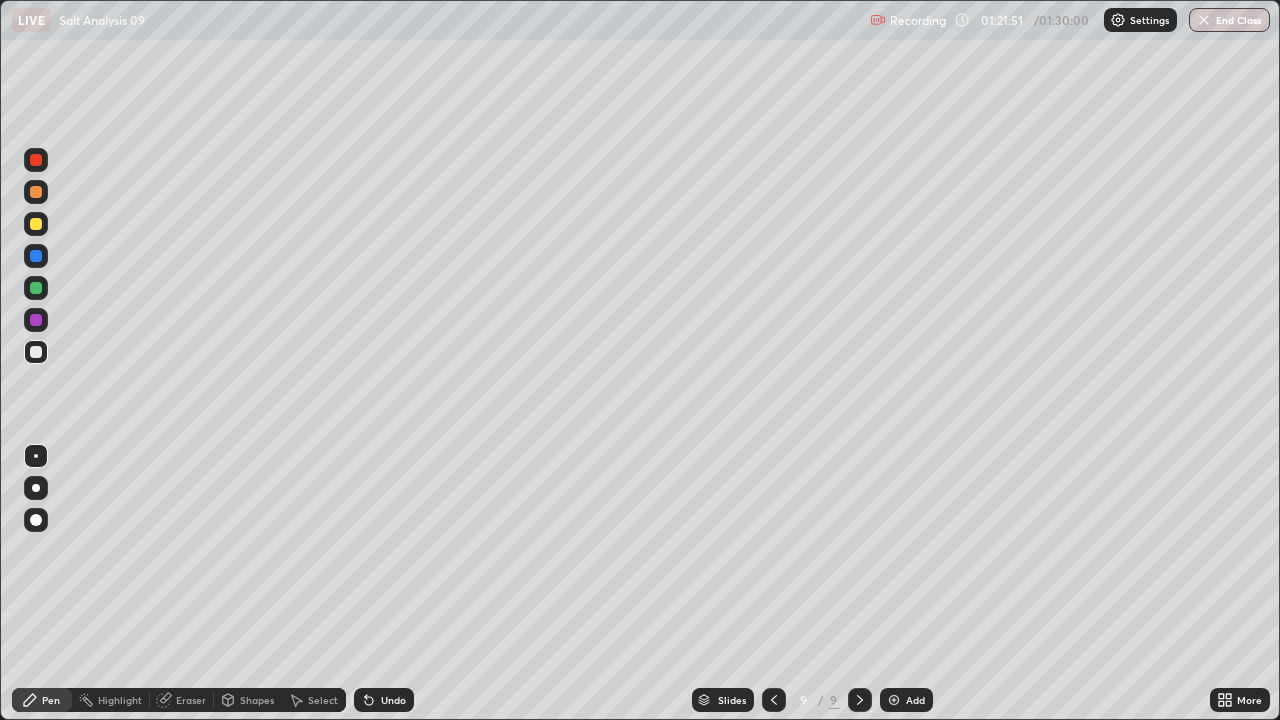 click at bounding box center (36, 224) 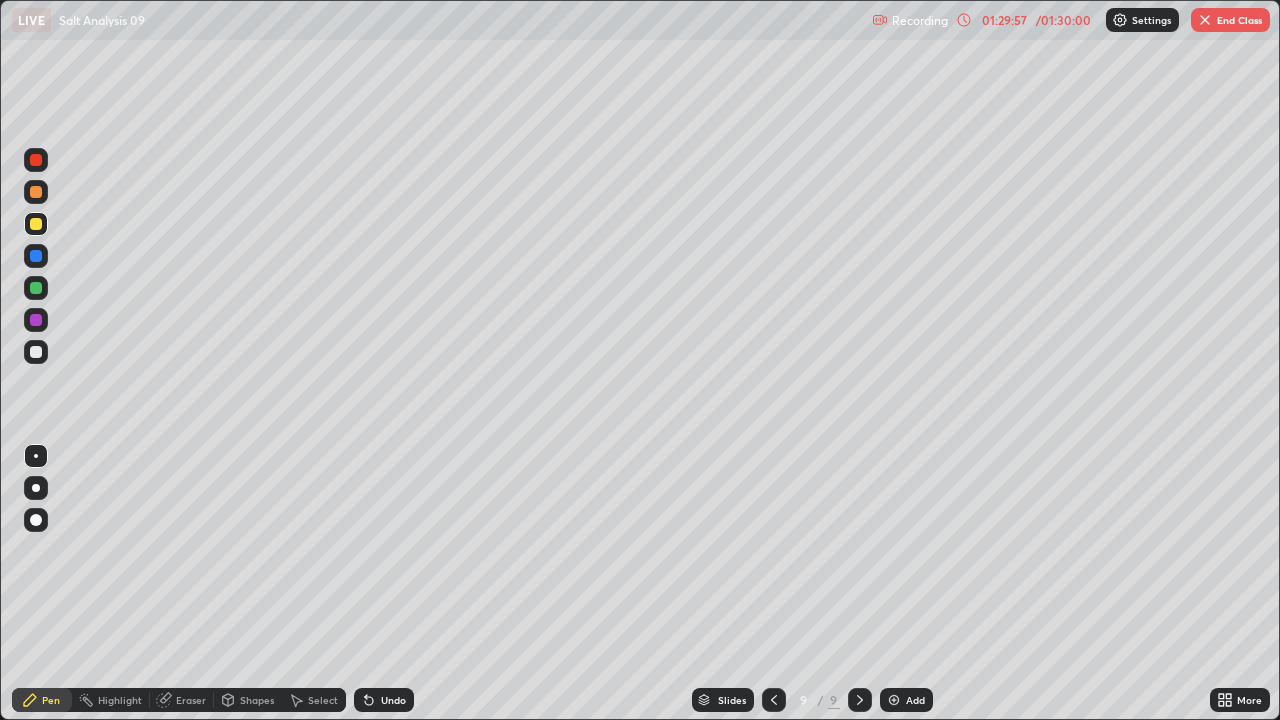 click on "End Class" at bounding box center (1230, 20) 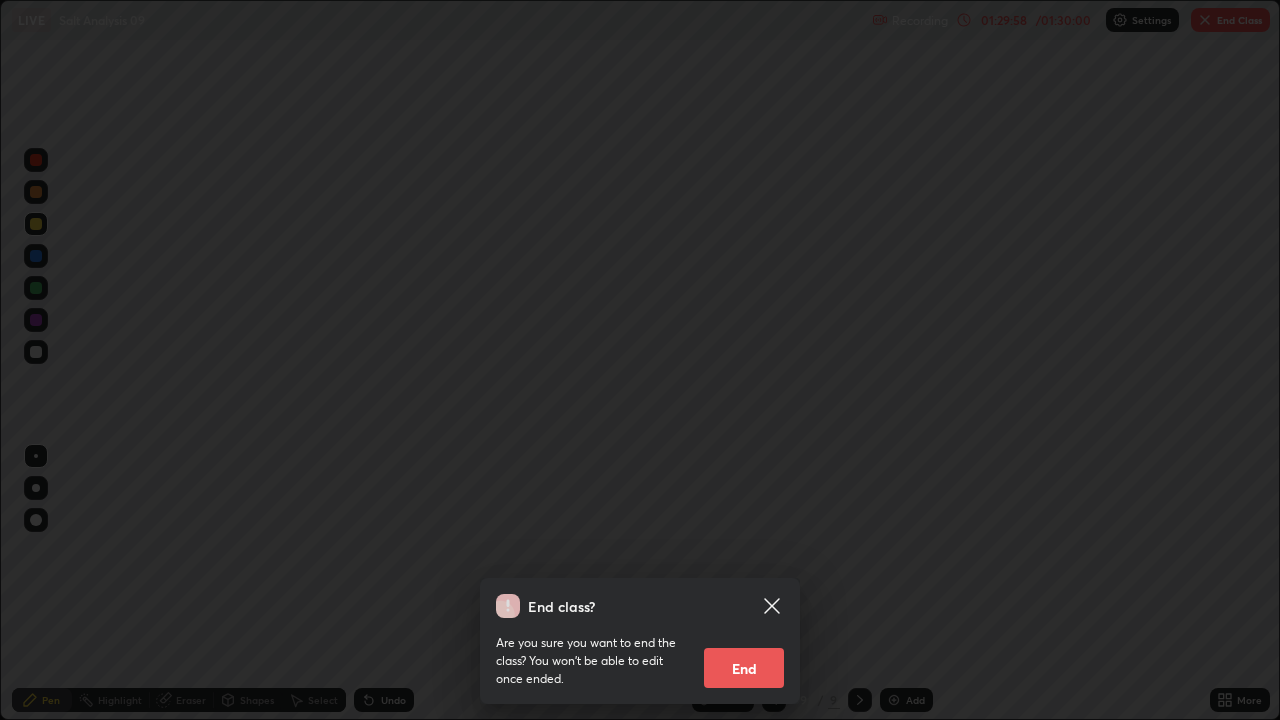 click on "End" at bounding box center (744, 668) 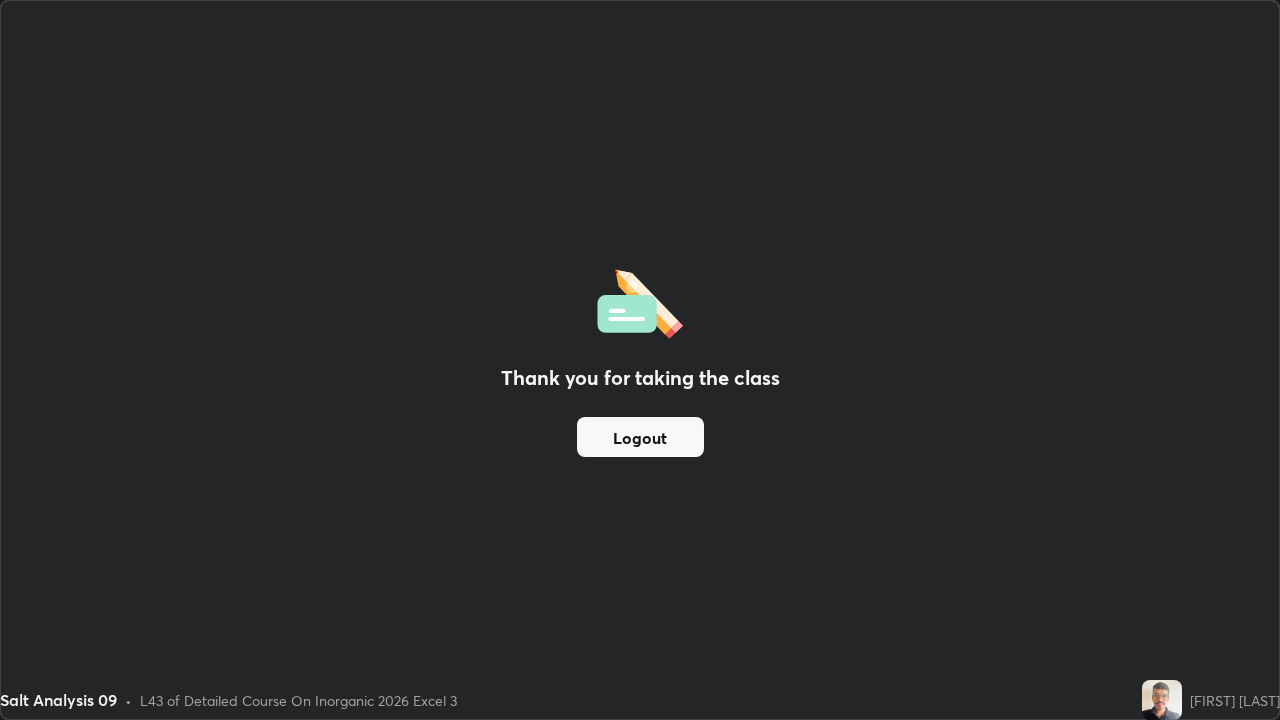 click on "Logout" at bounding box center (640, 437) 